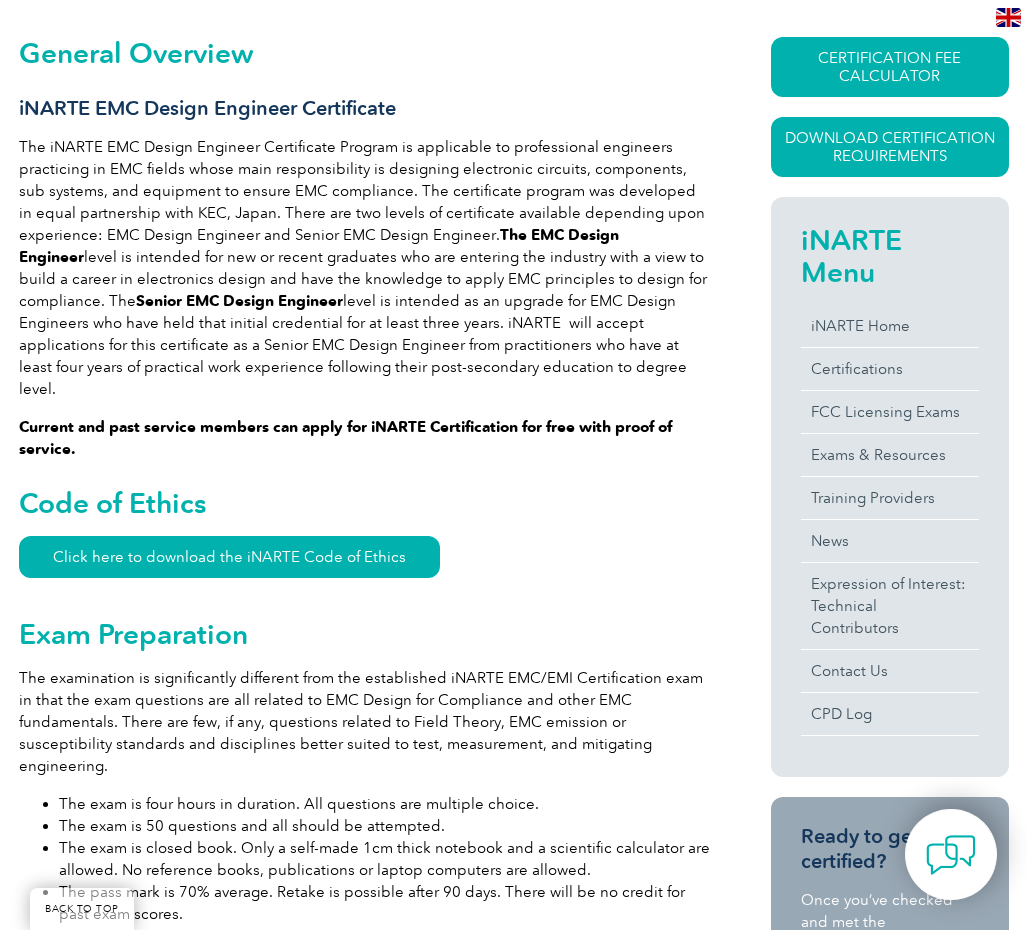 scroll, scrollTop: 933, scrollLeft: 0, axis: vertical 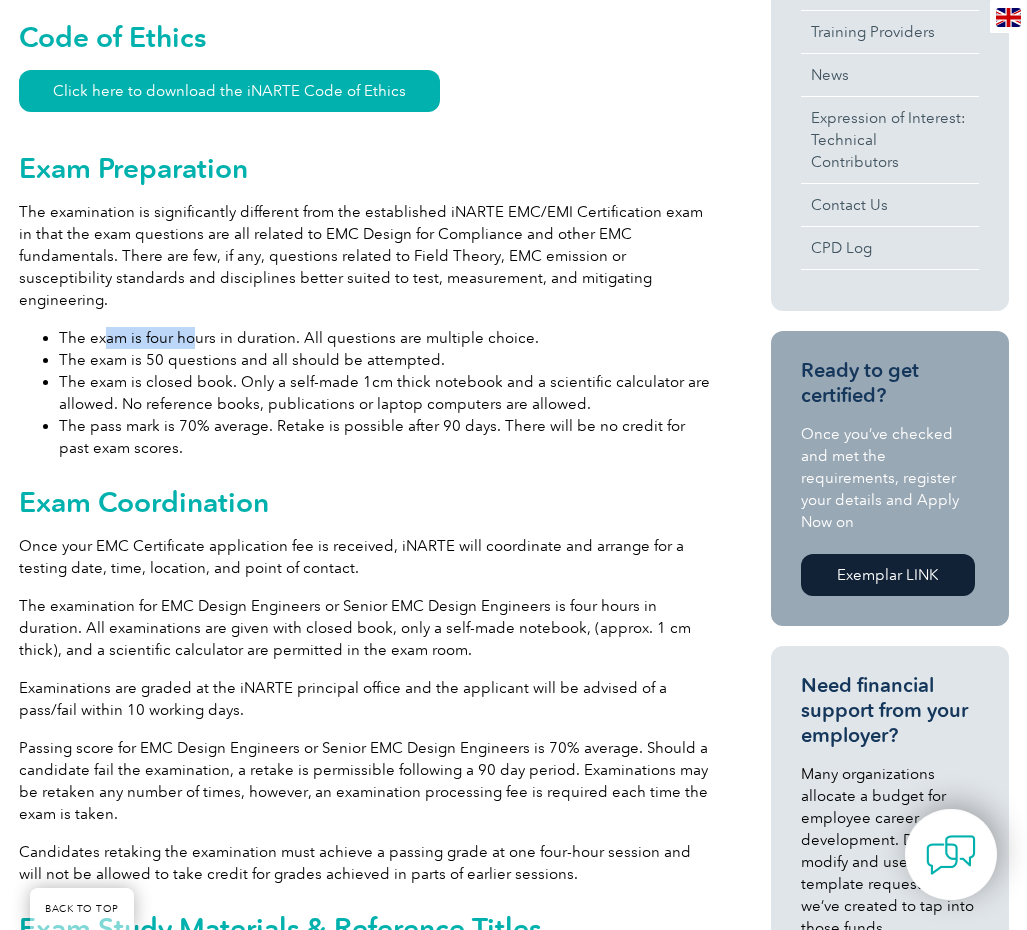 drag, startPoint x: 100, startPoint y: 289, endPoint x: 220, endPoint y: 286, distance: 120.03749 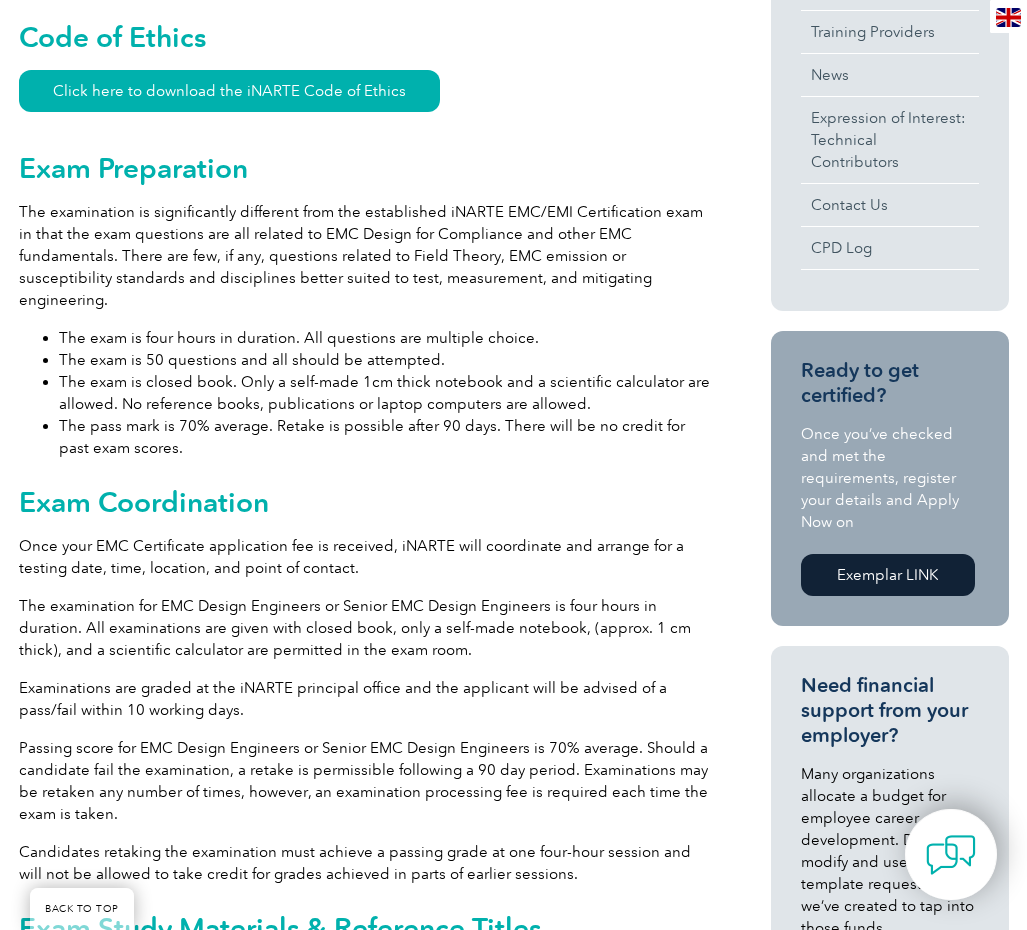 drag, startPoint x: 220, startPoint y: 286, endPoint x: 417, endPoint y: 327, distance: 201.22127 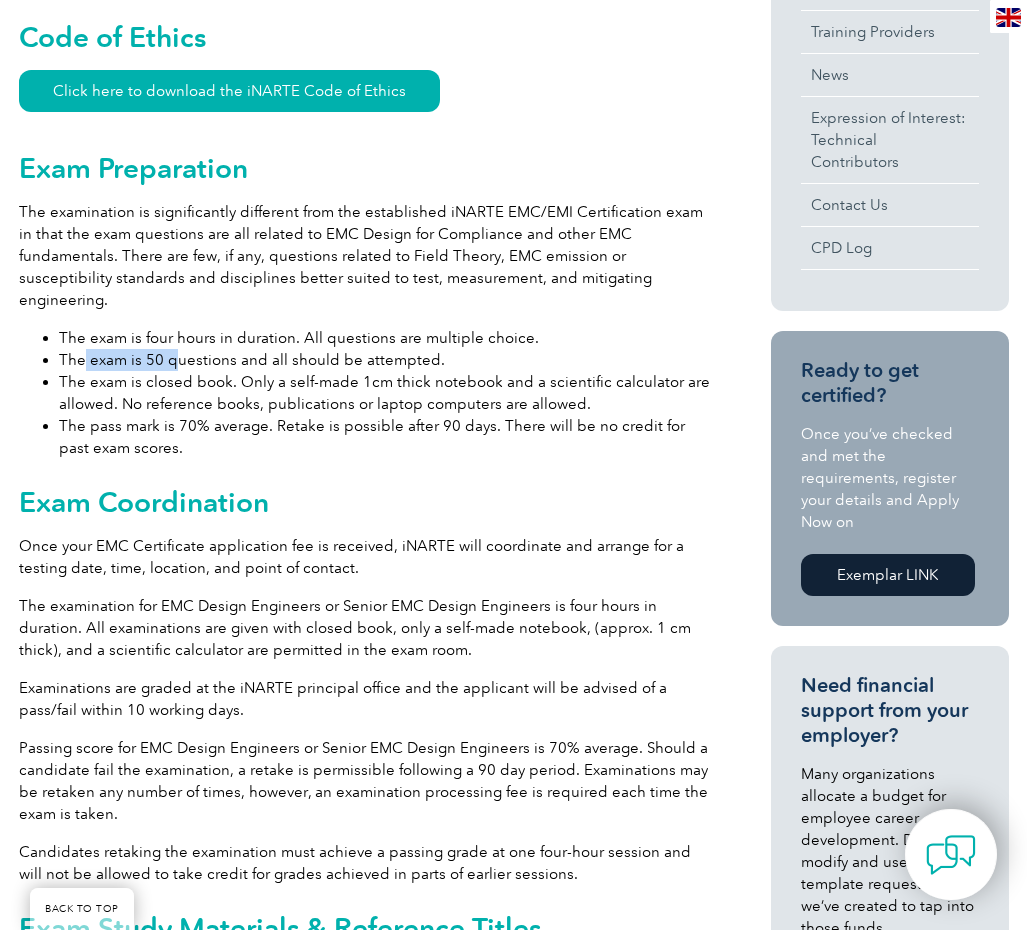 drag, startPoint x: 84, startPoint y: 315, endPoint x: 179, endPoint y: 315, distance: 95 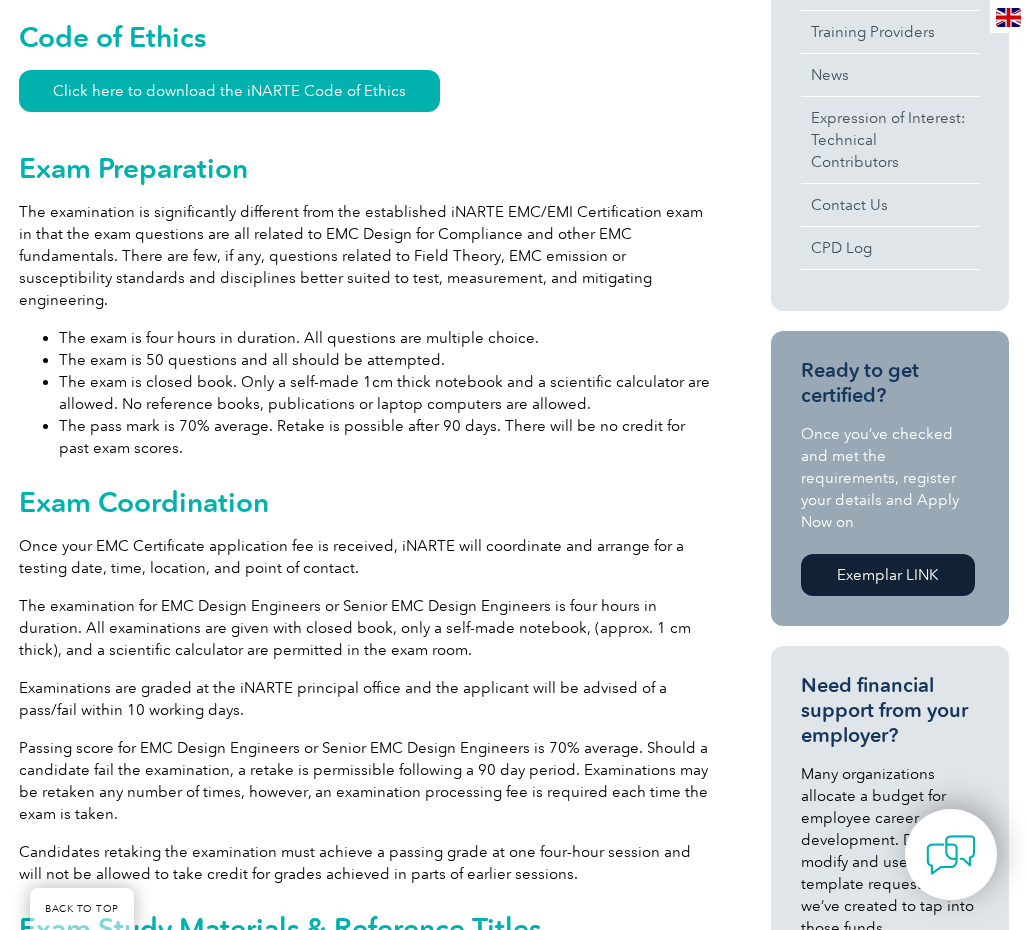 drag, startPoint x: 179, startPoint y: 315, endPoint x: 402, endPoint y: 352, distance: 226.04866 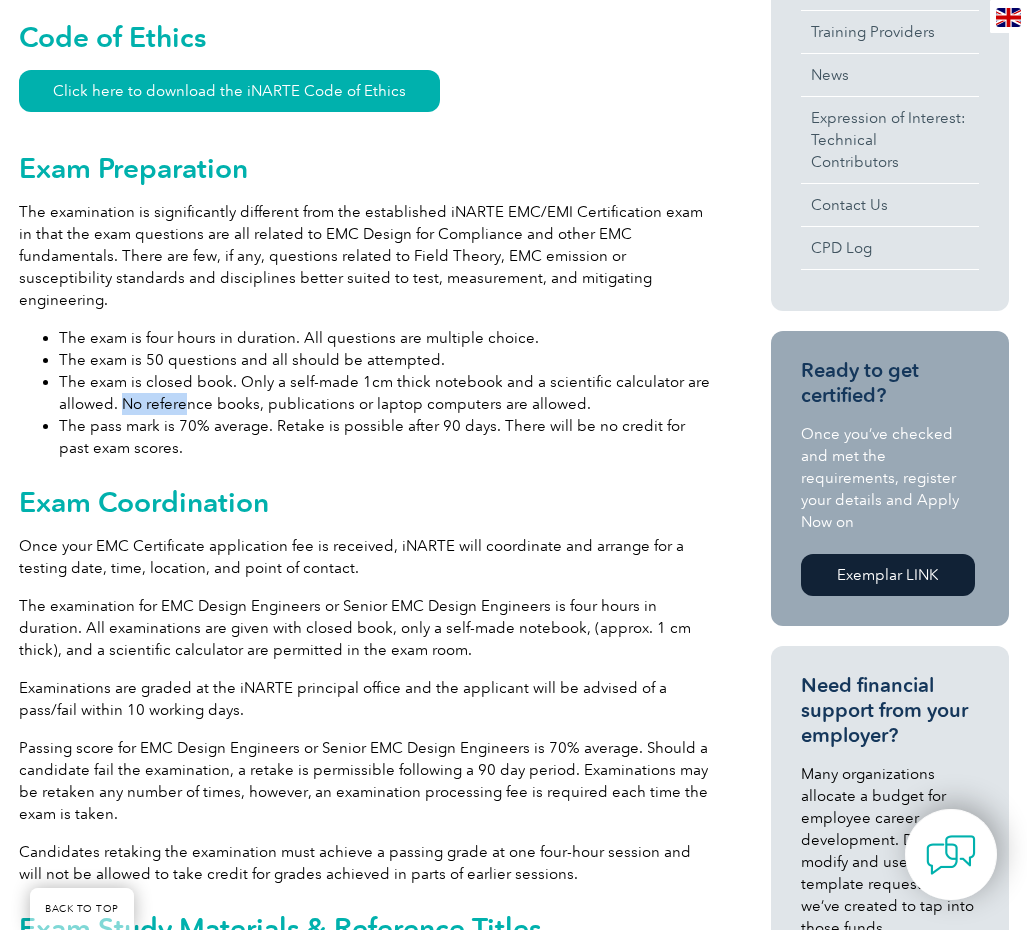 drag, startPoint x: 122, startPoint y: 363, endPoint x: 186, endPoint y: 358, distance: 64.195015 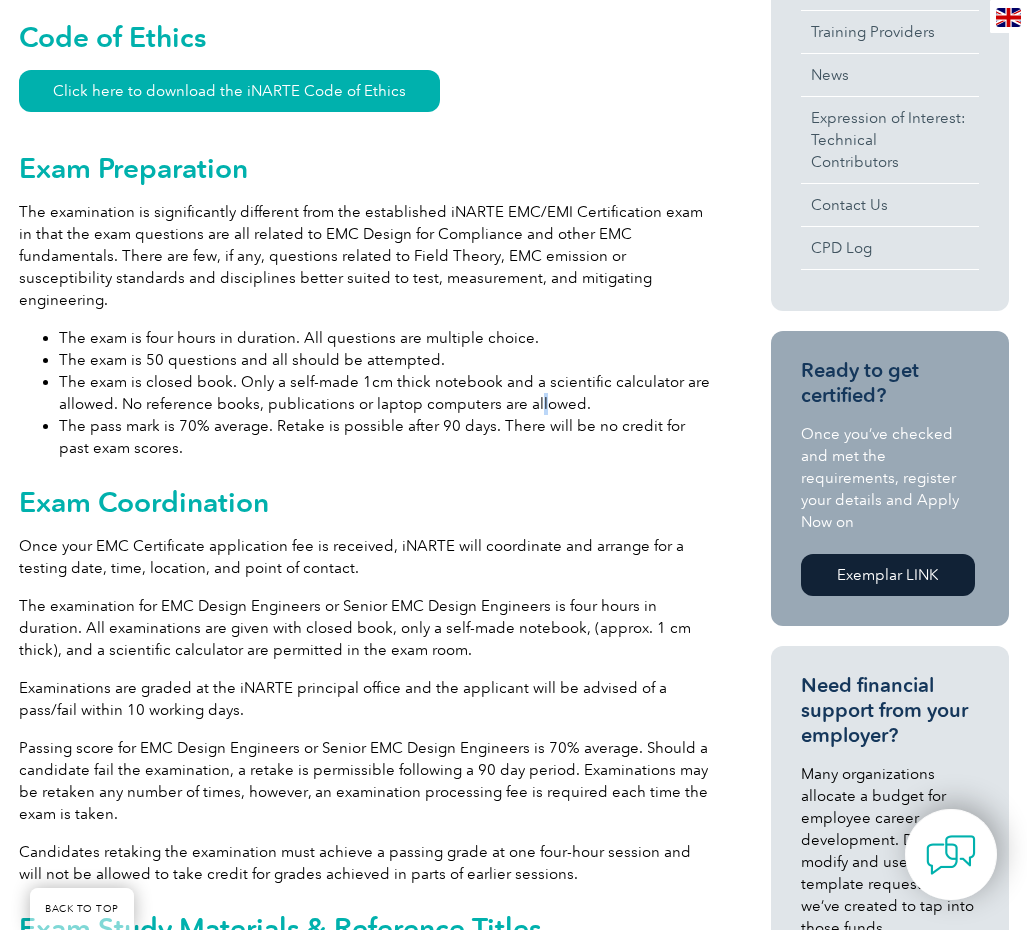 drag, startPoint x: 186, startPoint y: 358, endPoint x: 534, endPoint y: 364, distance: 348.05173 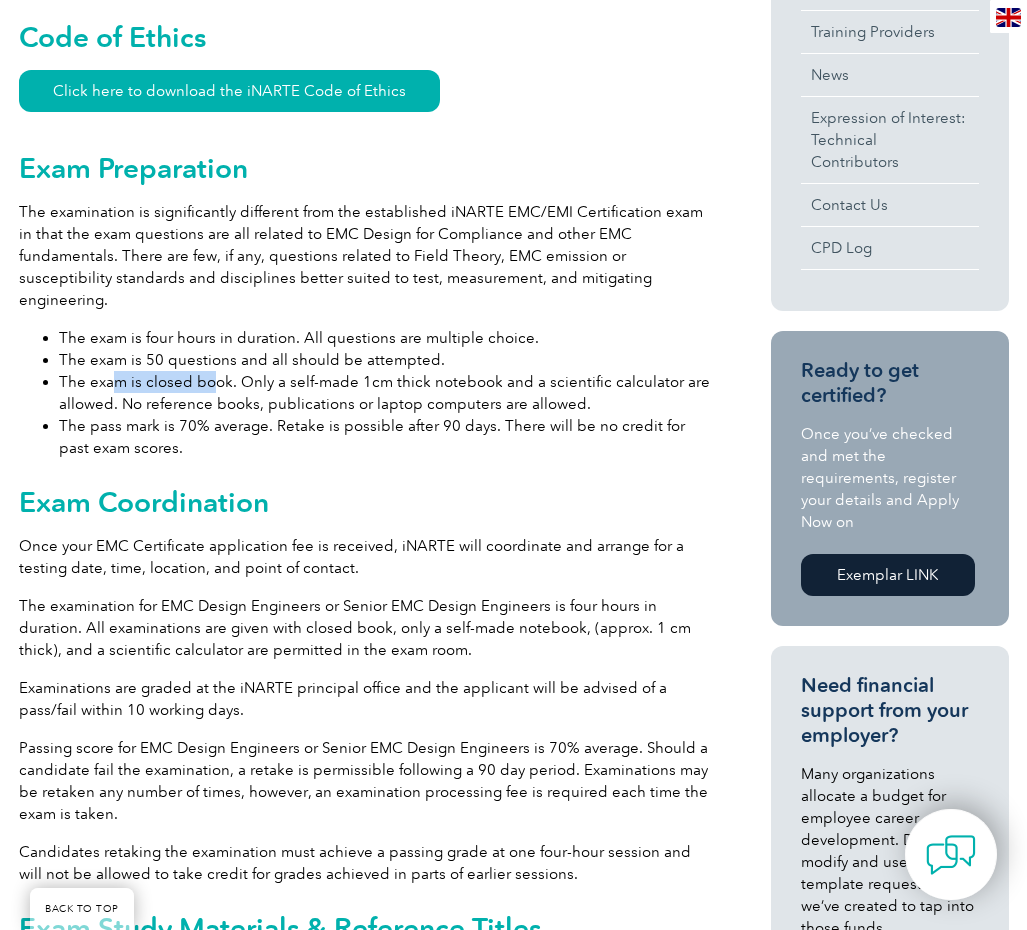 drag, startPoint x: 108, startPoint y: 338, endPoint x: 213, endPoint y: 338, distance: 105 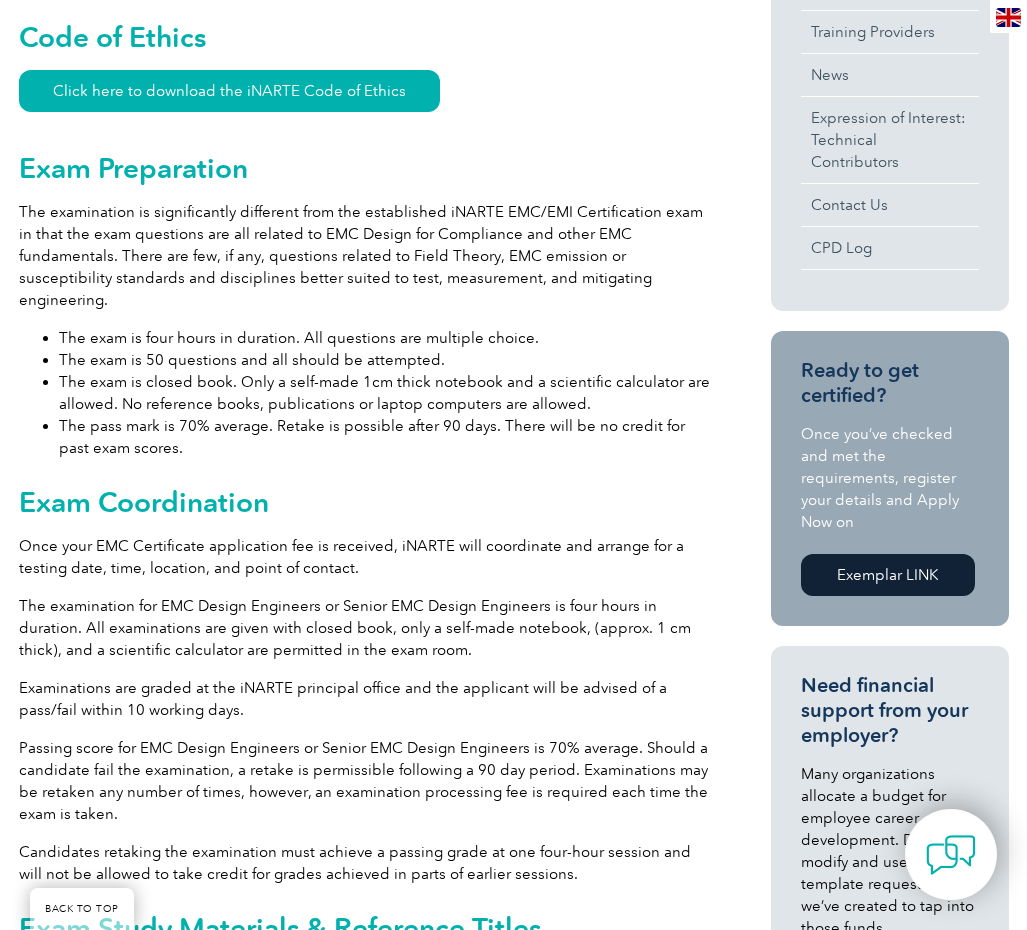 drag, startPoint x: 213, startPoint y: 338, endPoint x: 324, endPoint y: 373, distance: 116.38728 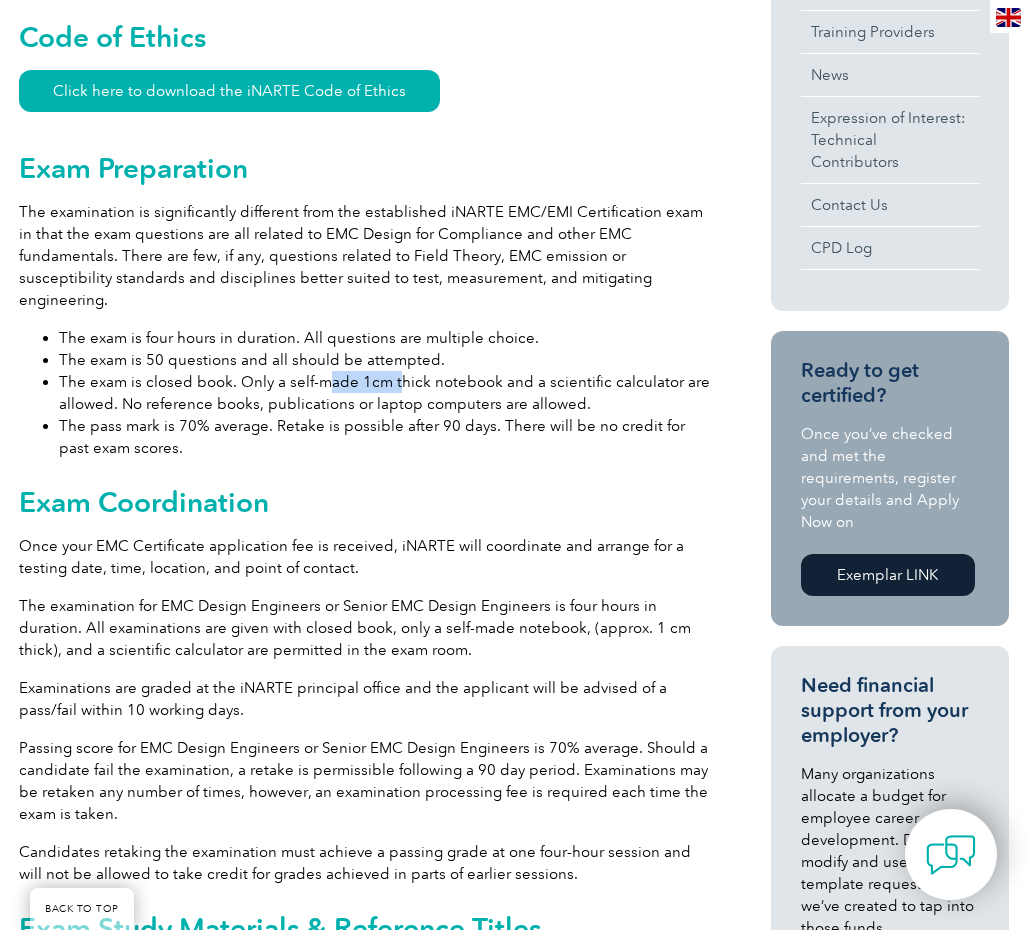 drag, startPoint x: 328, startPoint y: 339, endPoint x: 397, endPoint y: 335, distance: 69.115845 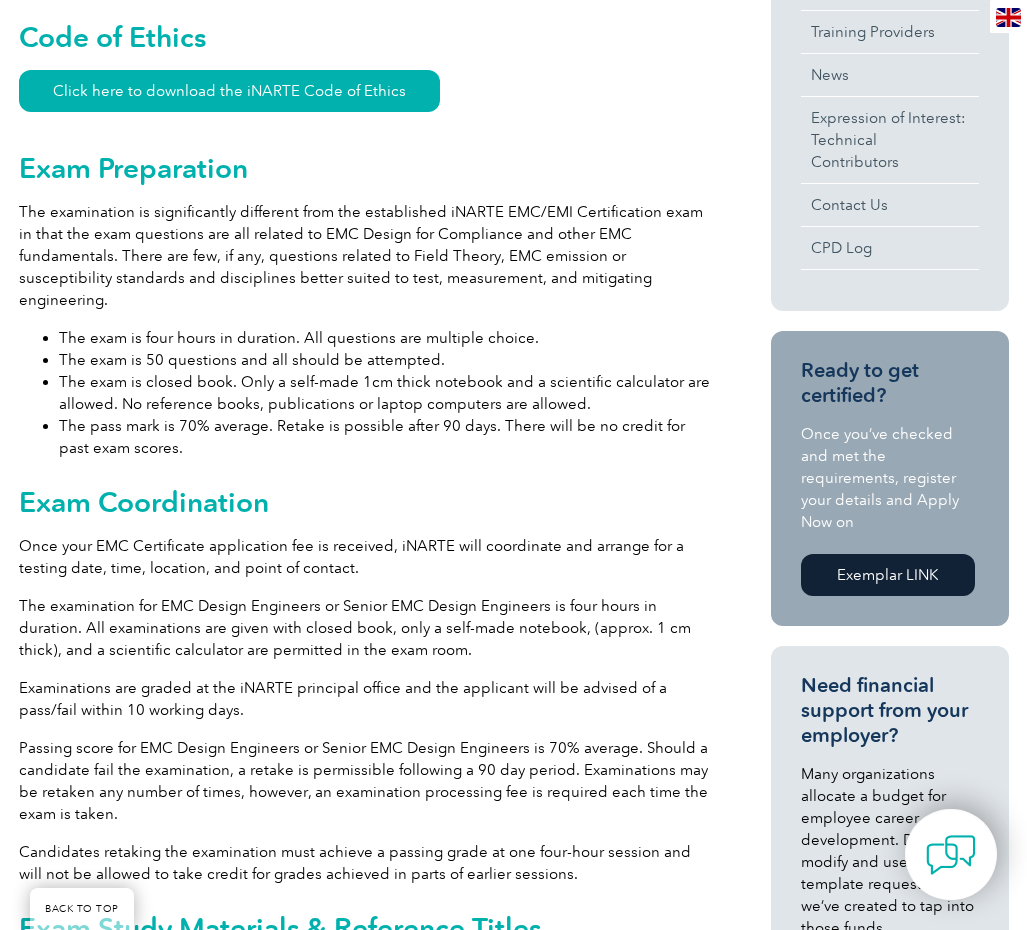 drag, startPoint x: 397, startPoint y: 335, endPoint x: 458, endPoint y: 385, distance: 78.873314 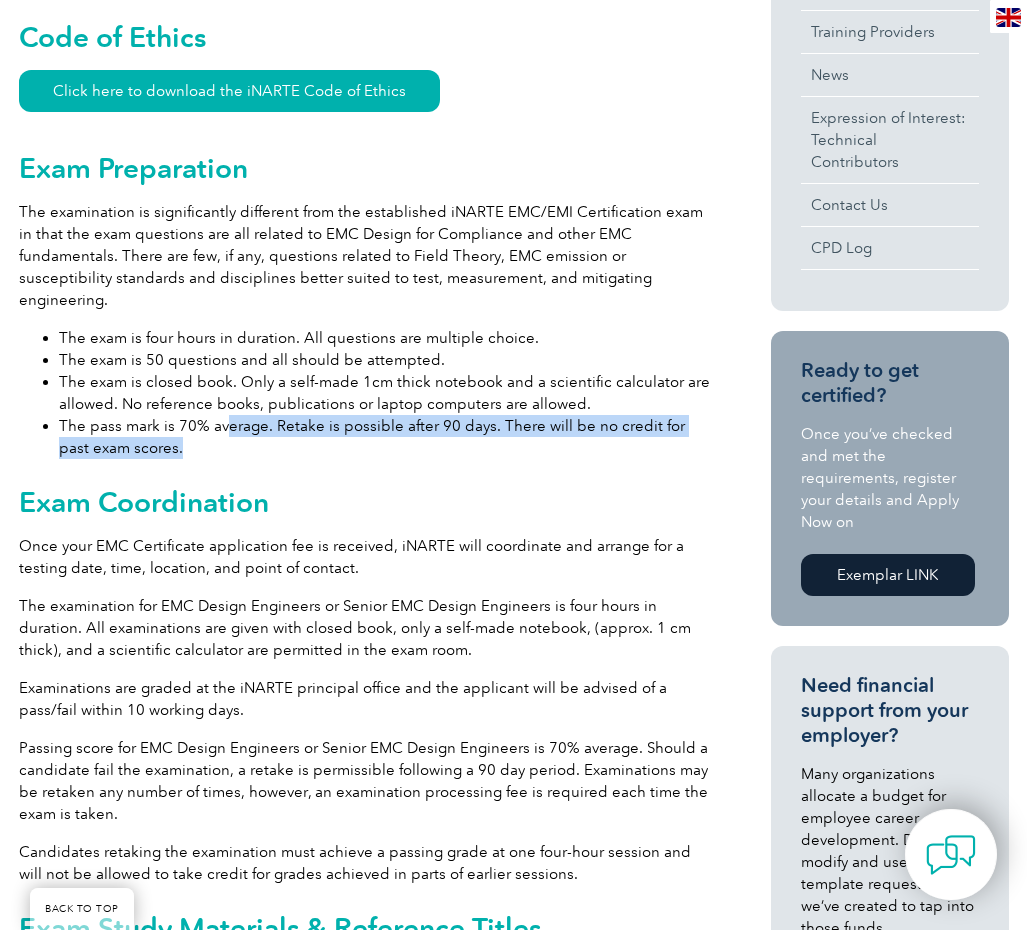 drag, startPoint x: 169, startPoint y: 400, endPoint x: 243, endPoint y: 391, distance: 74.54529 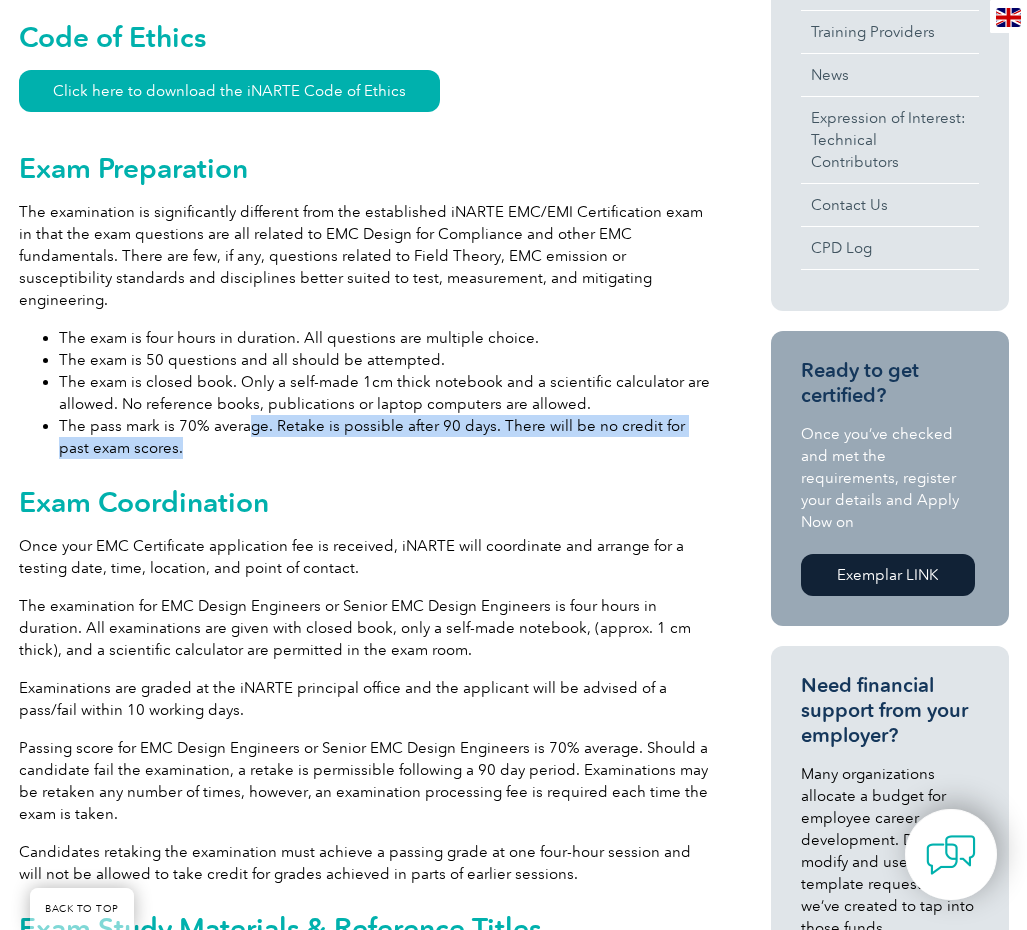 drag, startPoint x: 243, startPoint y: 391, endPoint x: 335, endPoint y: 414, distance: 94.83143 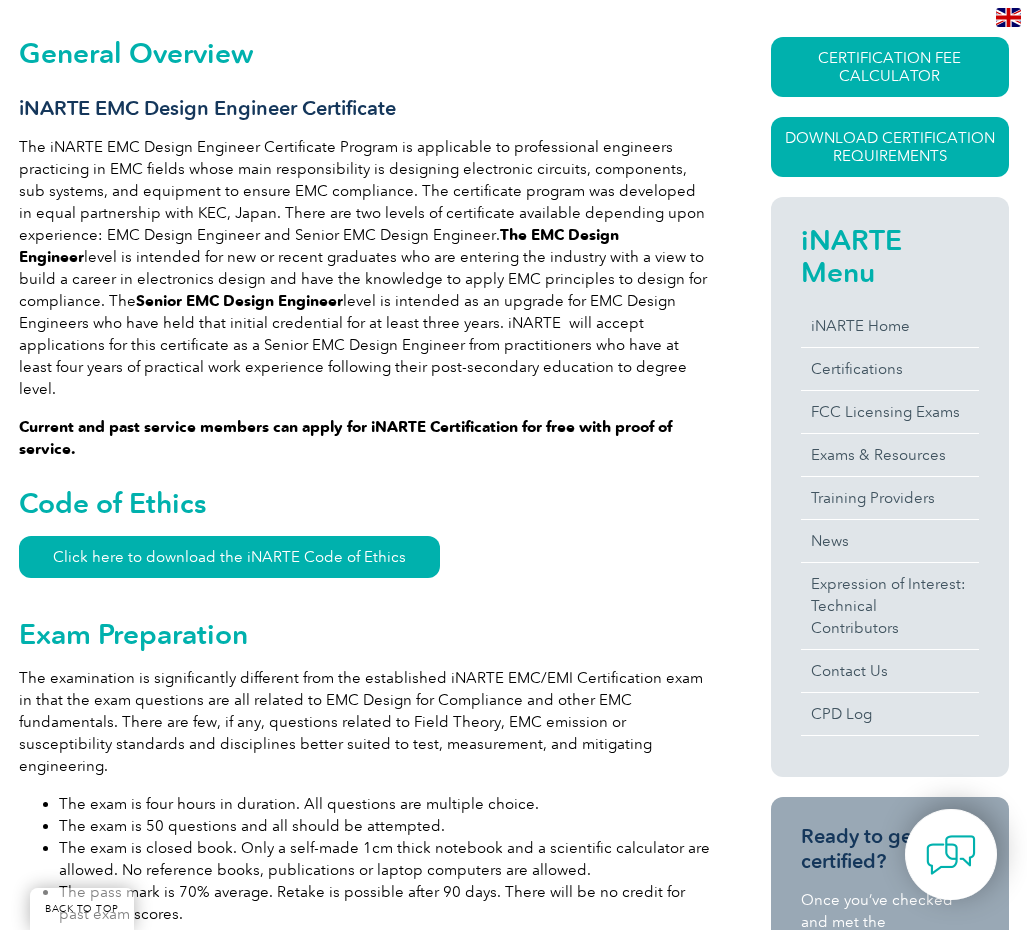 scroll, scrollTop: 933, scrollLeft: 0, axis: vertical 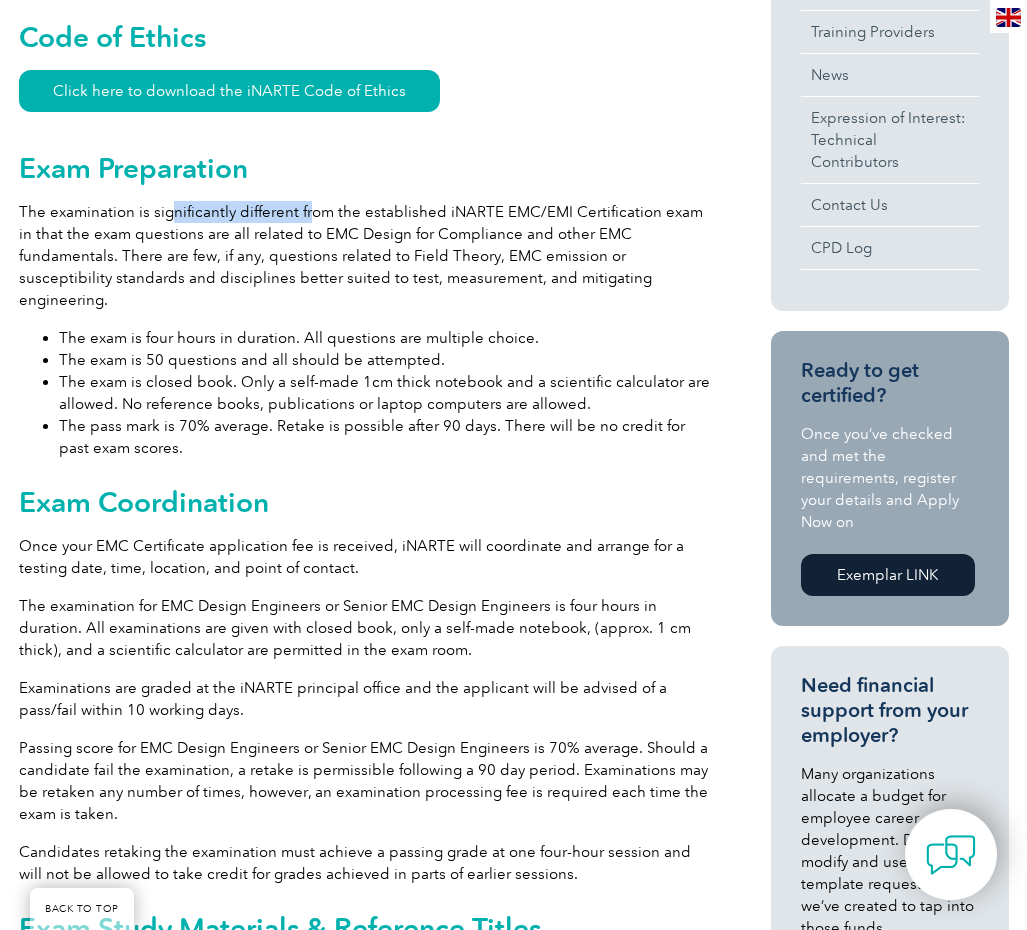drag, startPoint x: 169, startPoint y: 189, endPoint x: 325, endPoint y: 183, distance: 156.11534 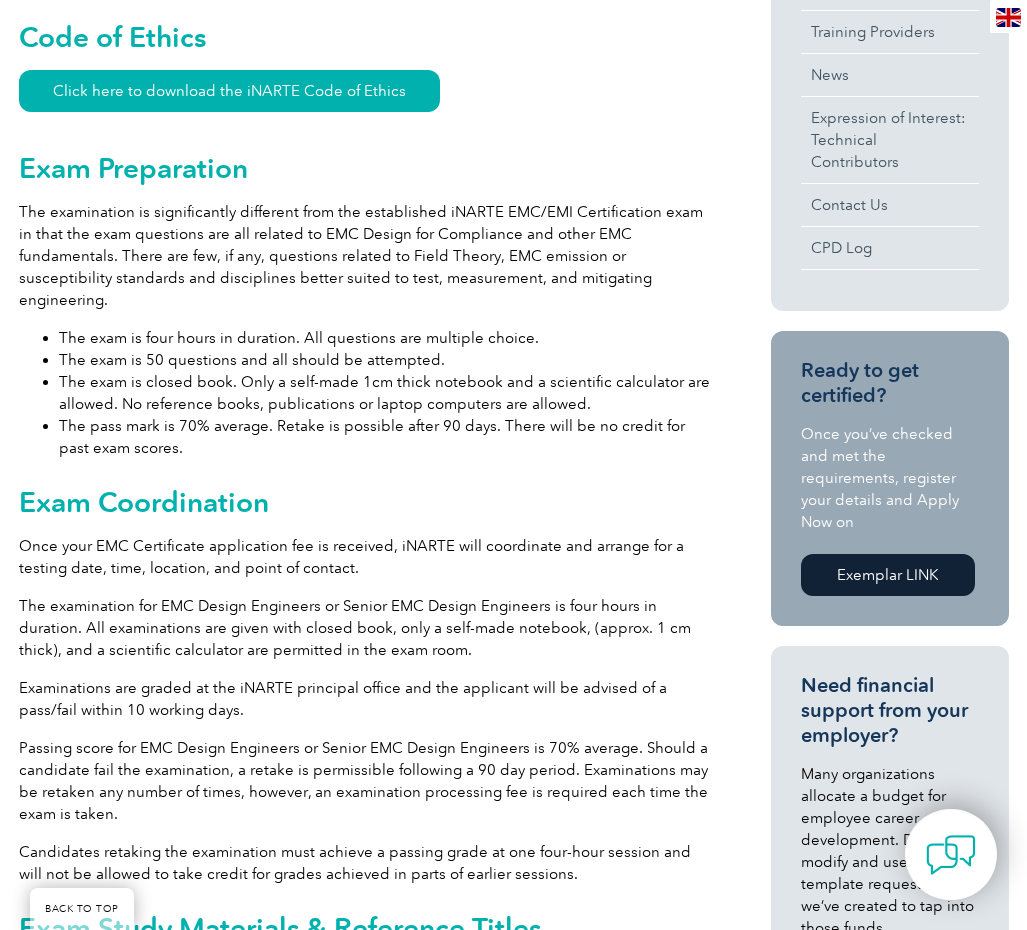 drag, startPoint x: 325, startPoint y: 183, endPoint x: 523, endPoint y: 249, distance: 208.71033 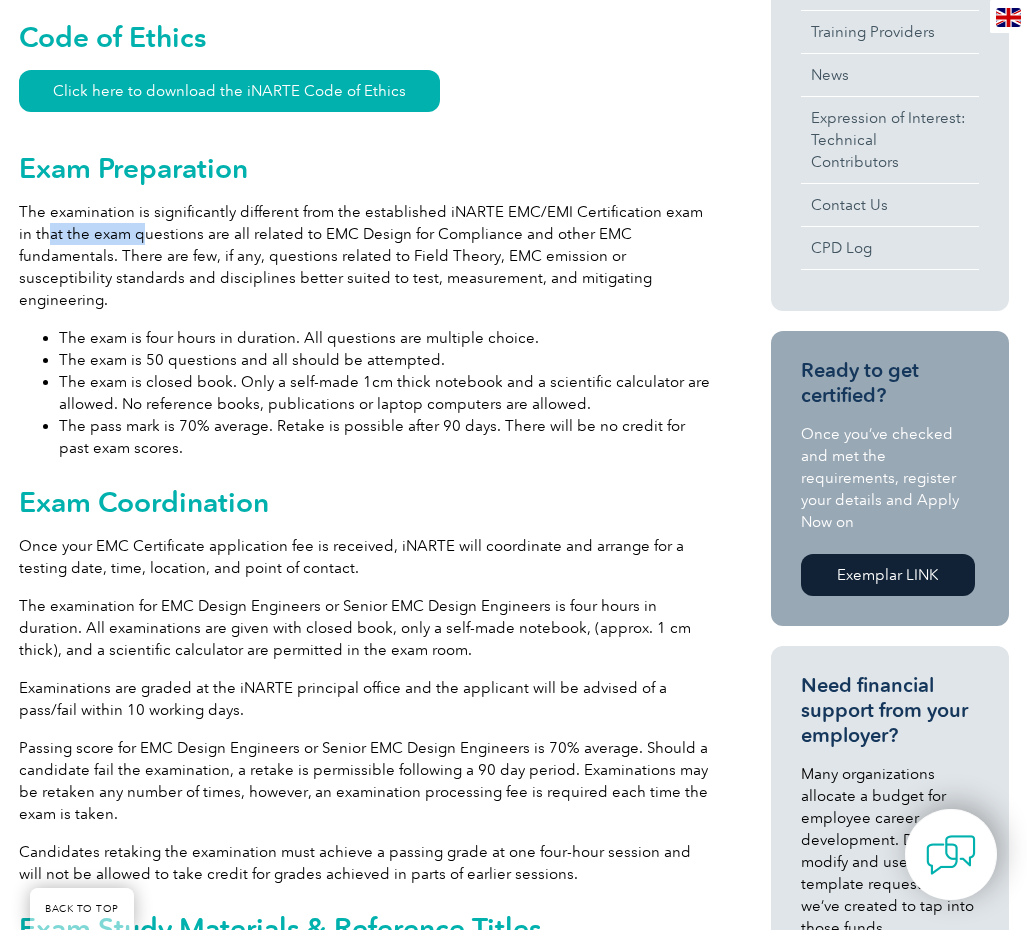 drag, startPoint x: 30, startPoint y: 219, endPoint x: 126, endPoint y: 214, distance: 96.13012 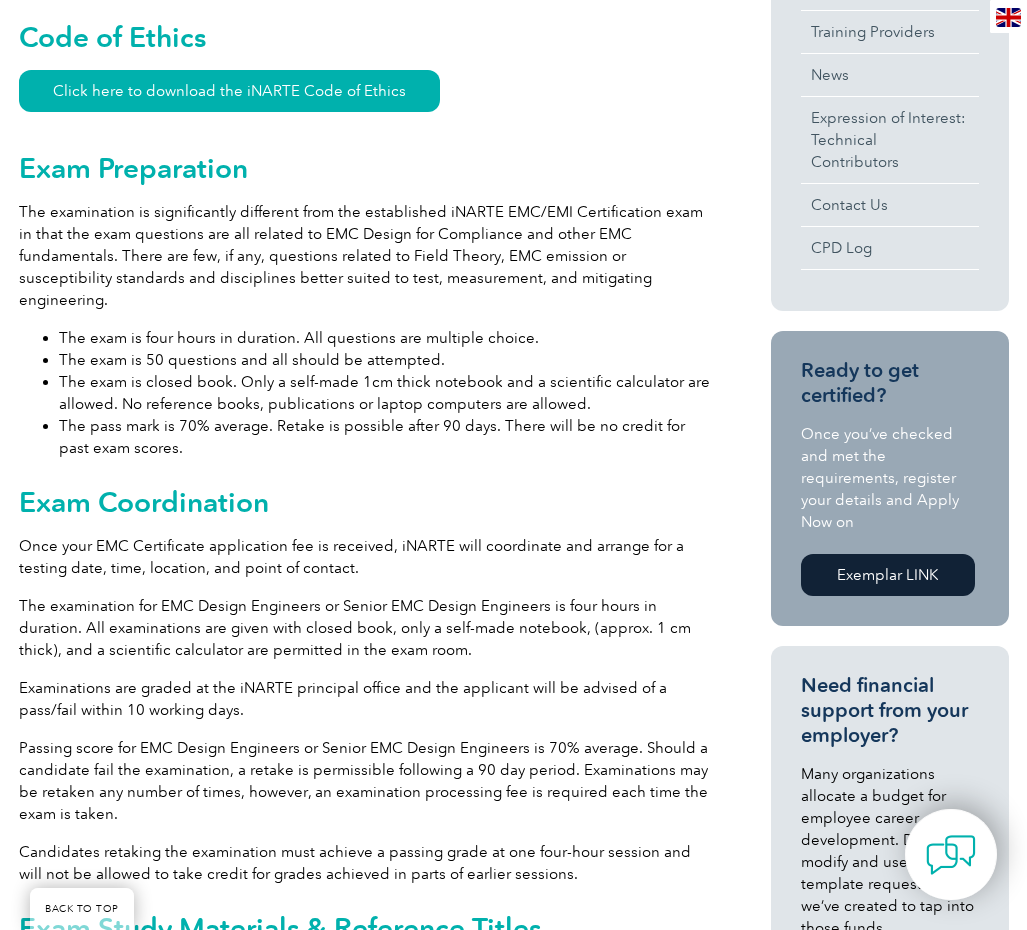 drag, startPoint x: 126, startPoint y: 214, endPoint x: 215, endPoint y: 256, distance: 98.4124 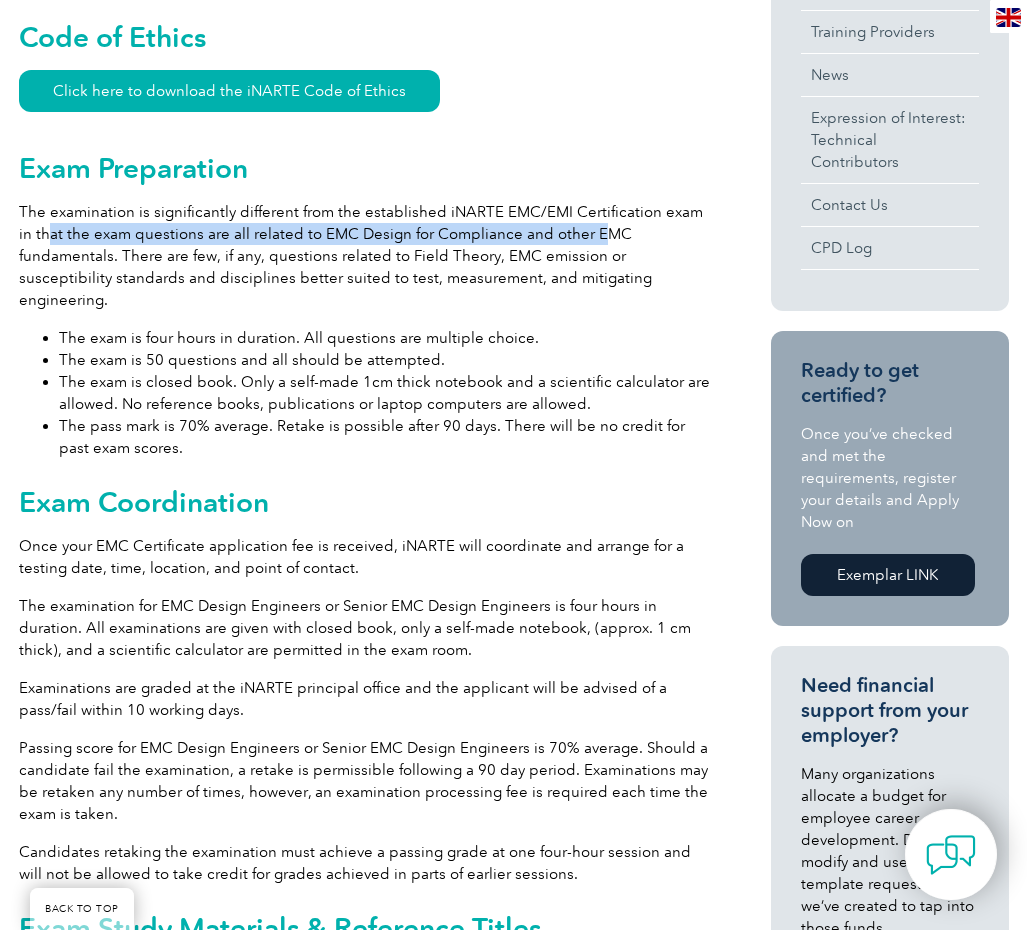 drag, startPoint x: 32, startPoint y: 211, endPoint x: 576, endPoint y: 219, distance: 544.05884 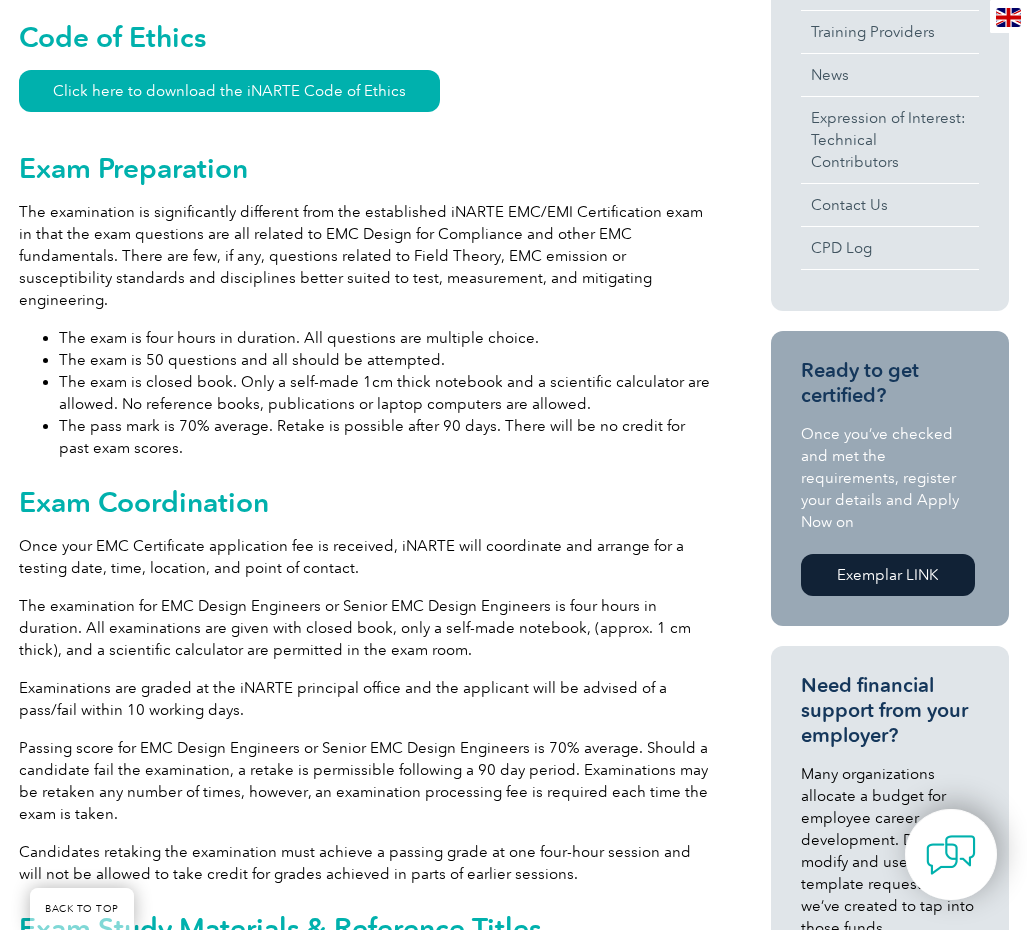 drag, startPoint x: 576, startPoint y: 219, endPoint x: 311, endPoint y: 271, distance: 270.0537 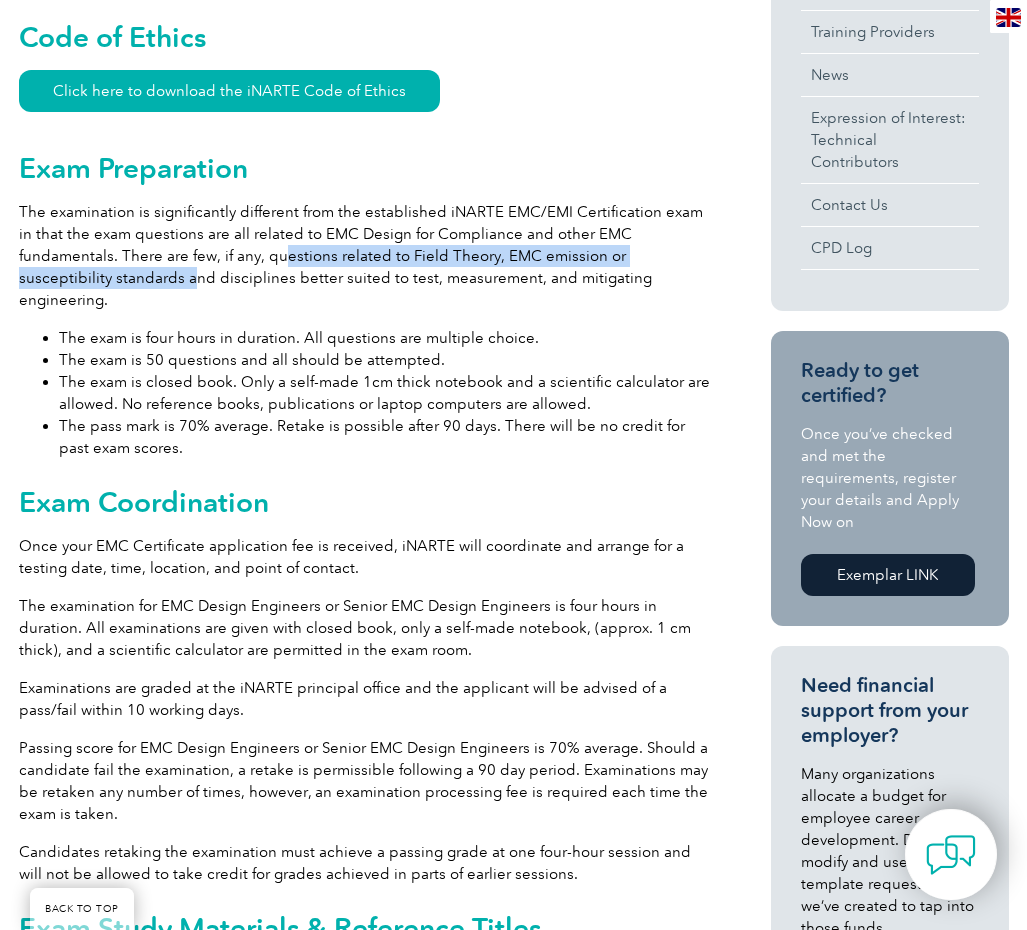 drag, startPoint x: 176, startPoint y: 238, endPoint x: 684, endPoint y: 231, distance: 508.04822 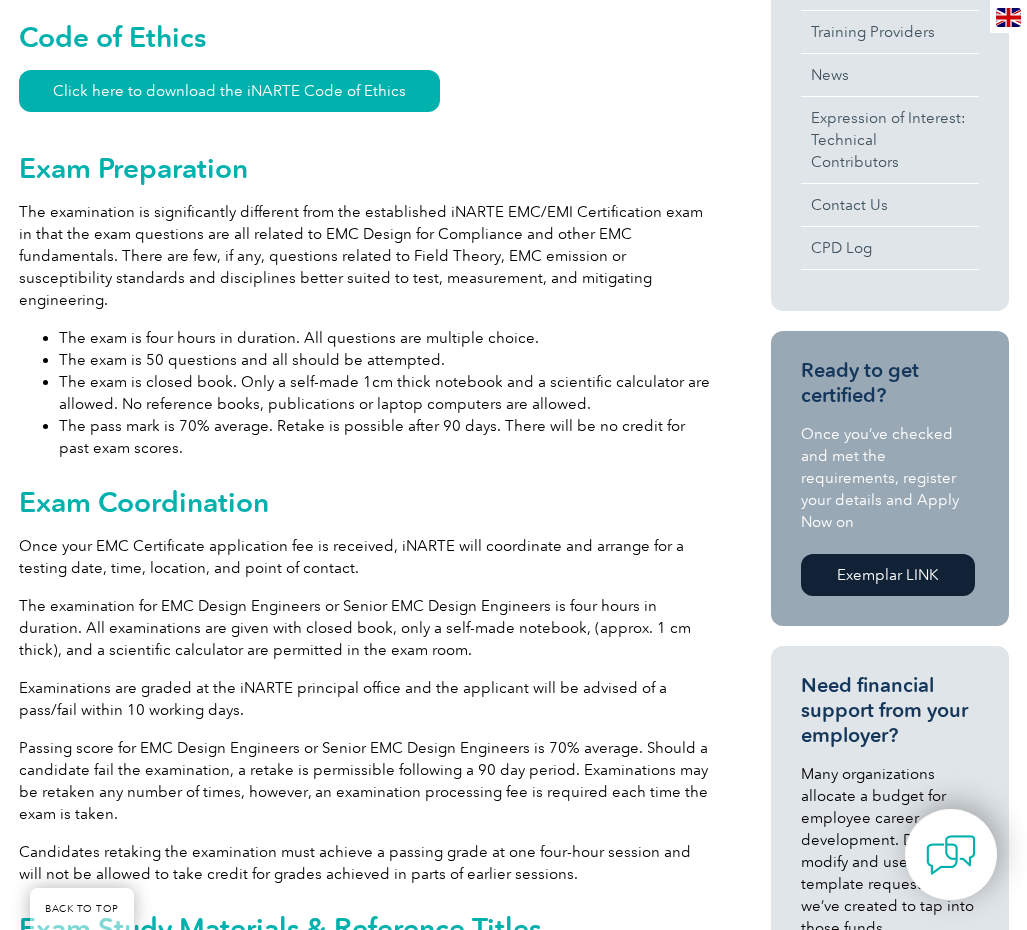 drag, startPoint x: 684, startPoint y: 231, endPoint x: 425, endPoint y: 290, distance: 265.6351 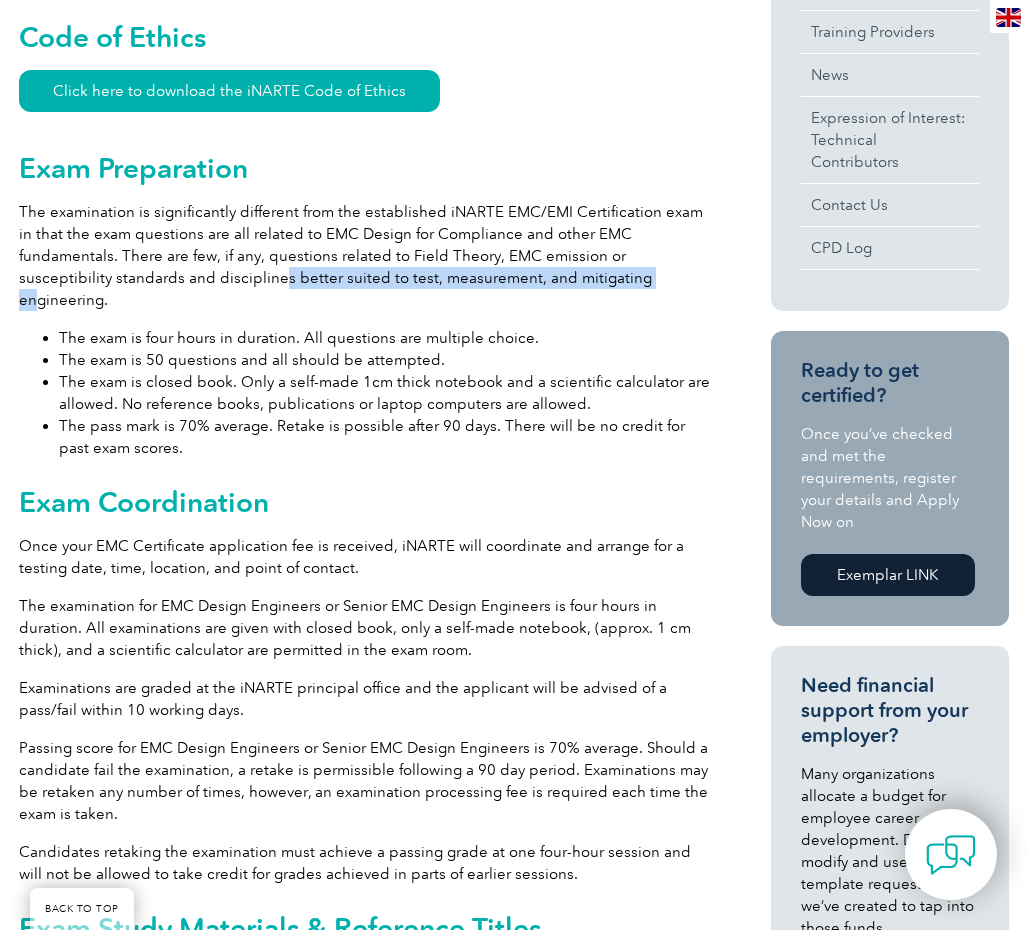drag, startPoint x: 134, startPoint y: 255, endPoint x: 464, endPoint y: 258, distance: 330.01364 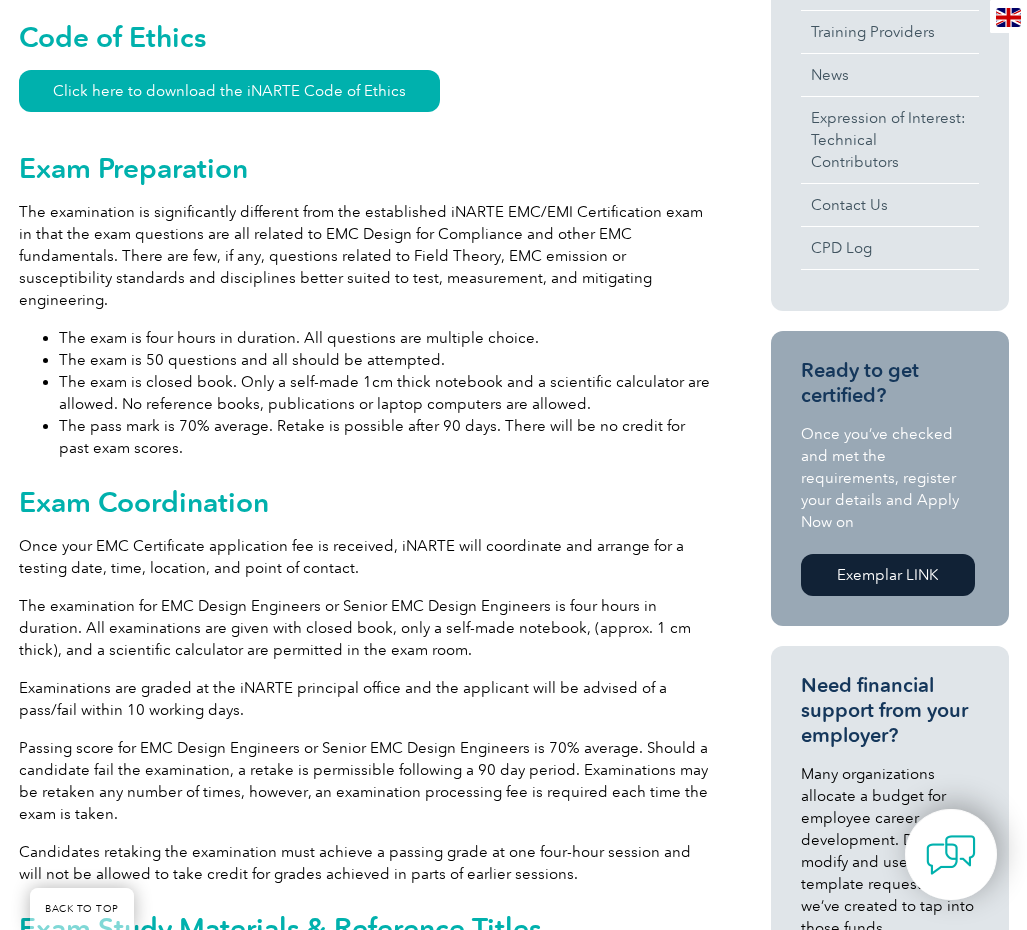 drag, startPoint x: 464, startPoint y: 258, endPoint x: 626, endPoint y: 295, distance: 166.1716 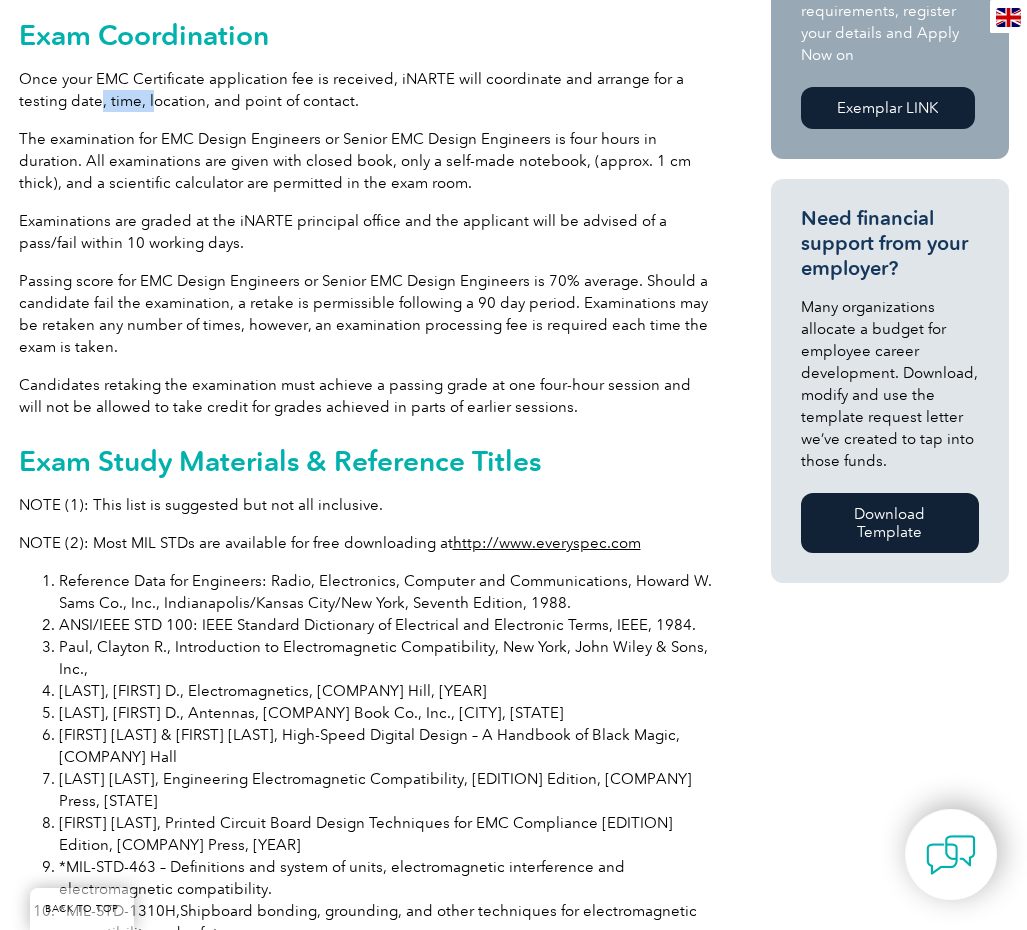 drag, startPoint x: 97, startPoint y: 66, endPoint x: 147, endPoint y: 62, distance: 50.159744 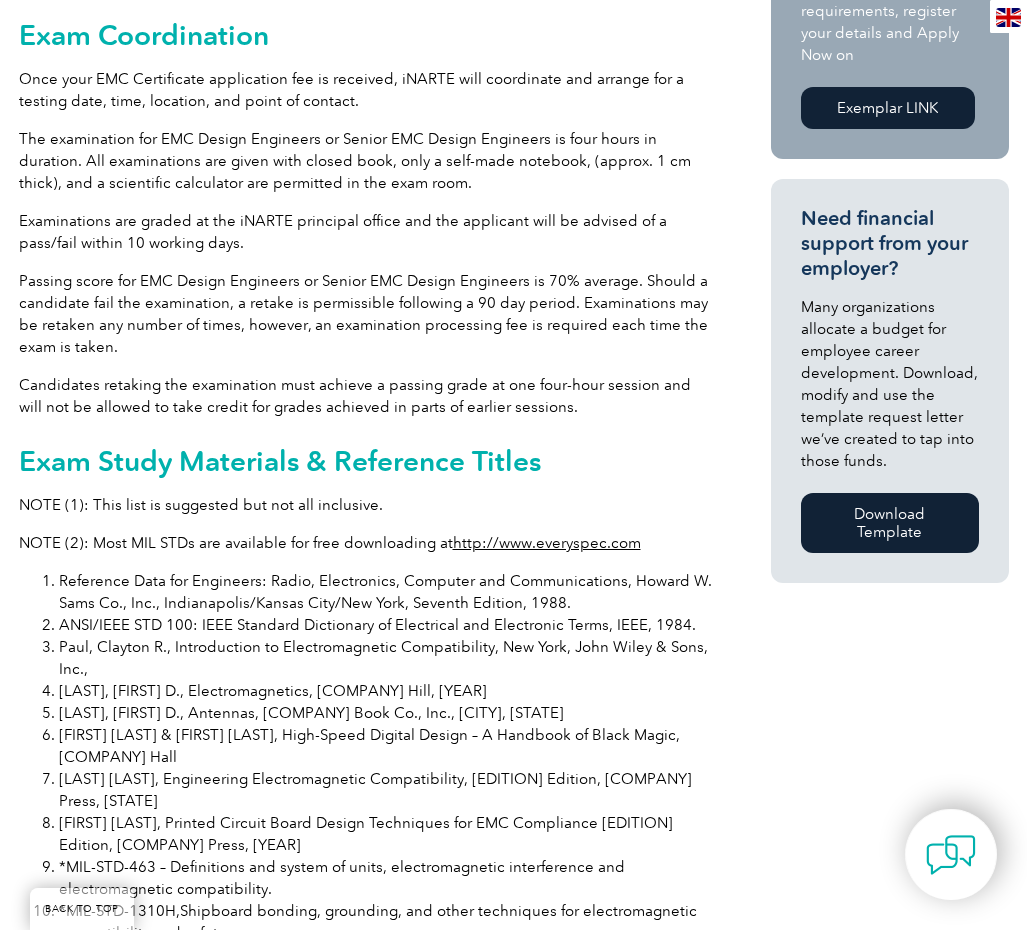drag, startPoint x: 147, startPoint y: 62, endPoint x: 71, endPoint y: 124, distance: 98.0816 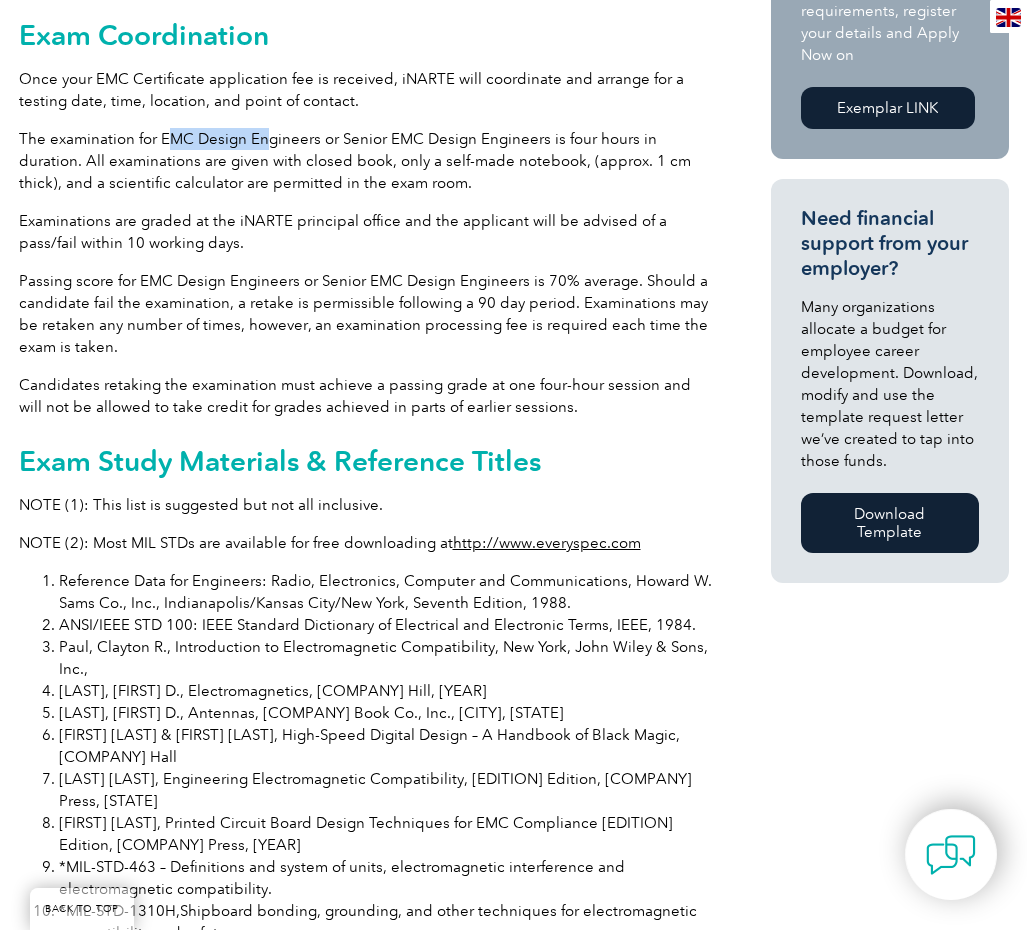 drag, startPoint x: 167, startPoint y: 99, endPoint x: 267, endPoint y: 92, distance: 100.2447 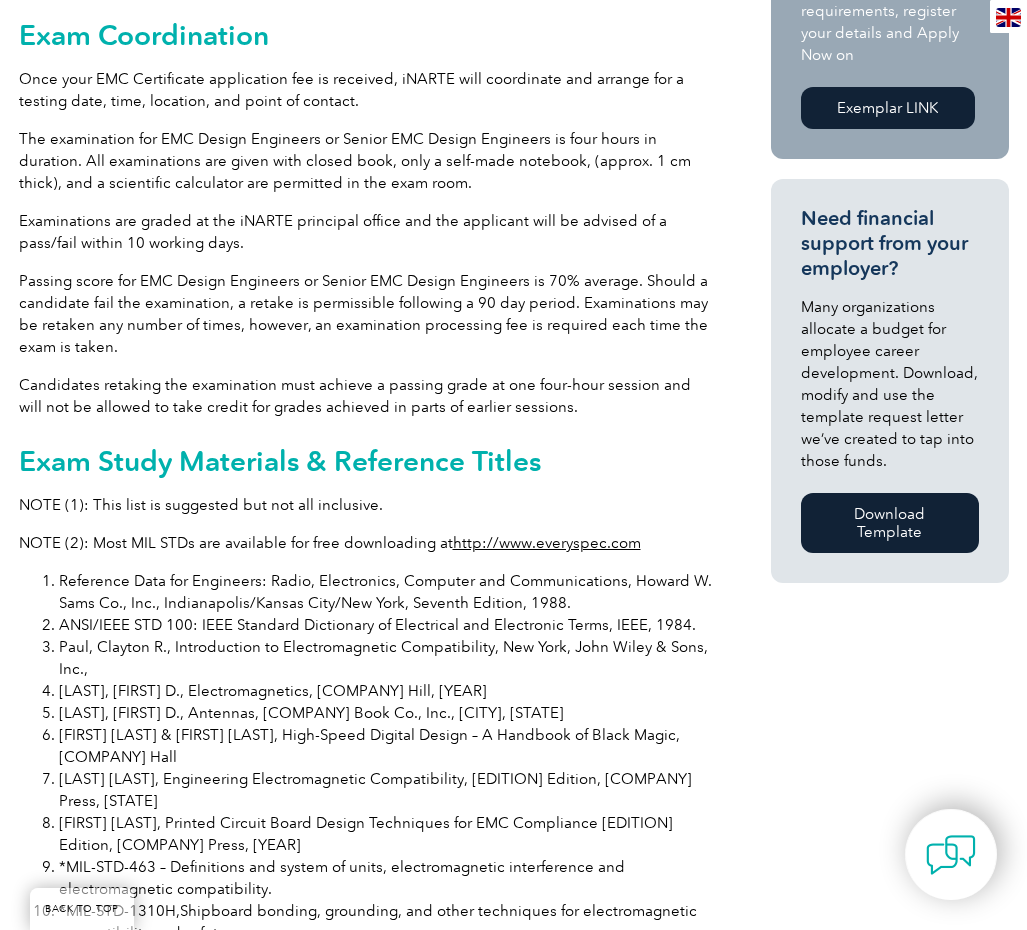 drag, startPoint x: 267, startPoint y: 92, endPoint x: 230, endPoint y: 178, distance: 93.62158 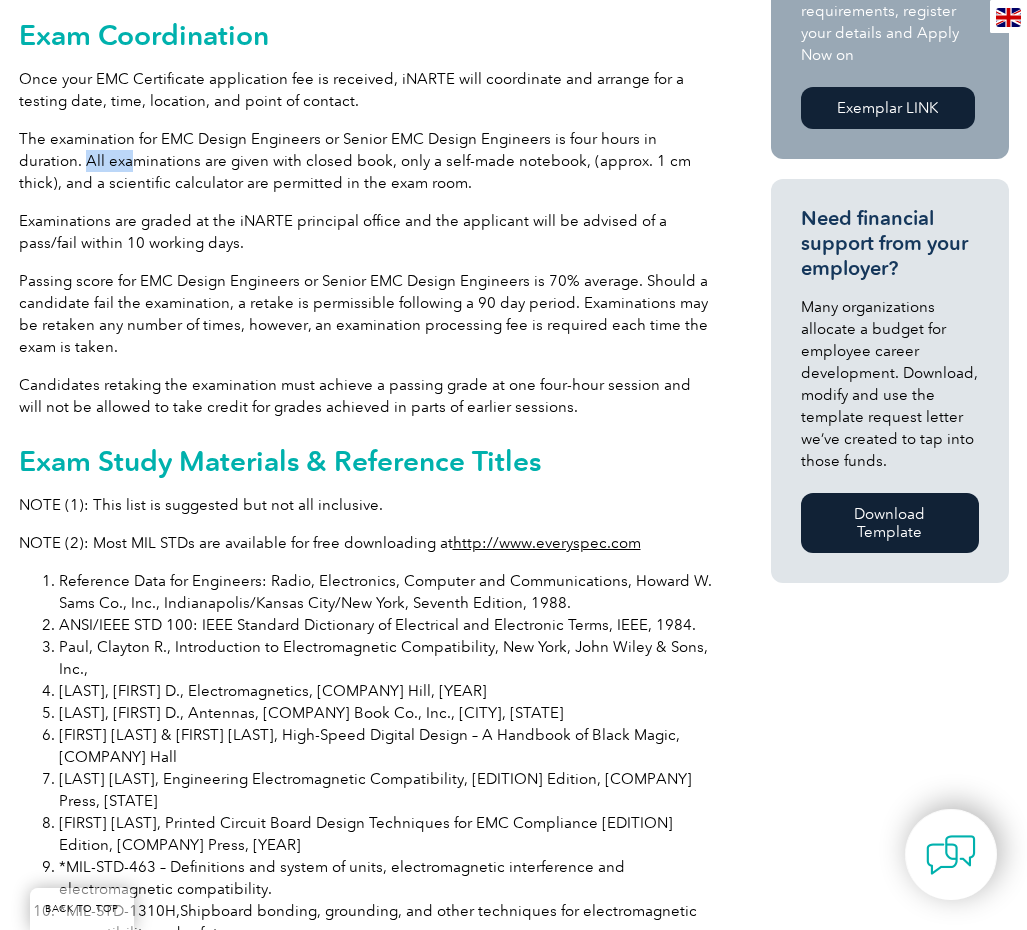 drag, startPoint x: 86, startPoint y: 121, endPoint x: 129, endPoint y: 119, distance: 43.046486 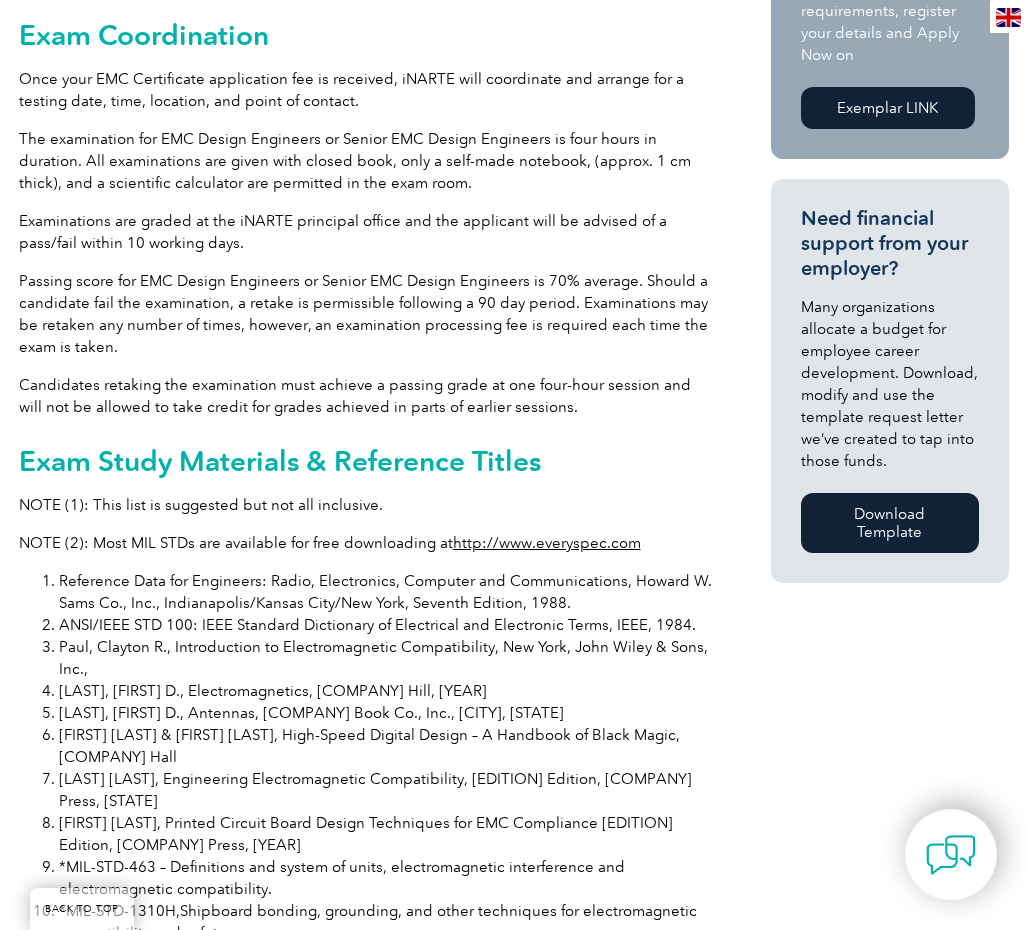 drag, startPoint x: 129, startPoint y: 119, endPoint x: 328, endPoint y: 173, distance: 206.1965 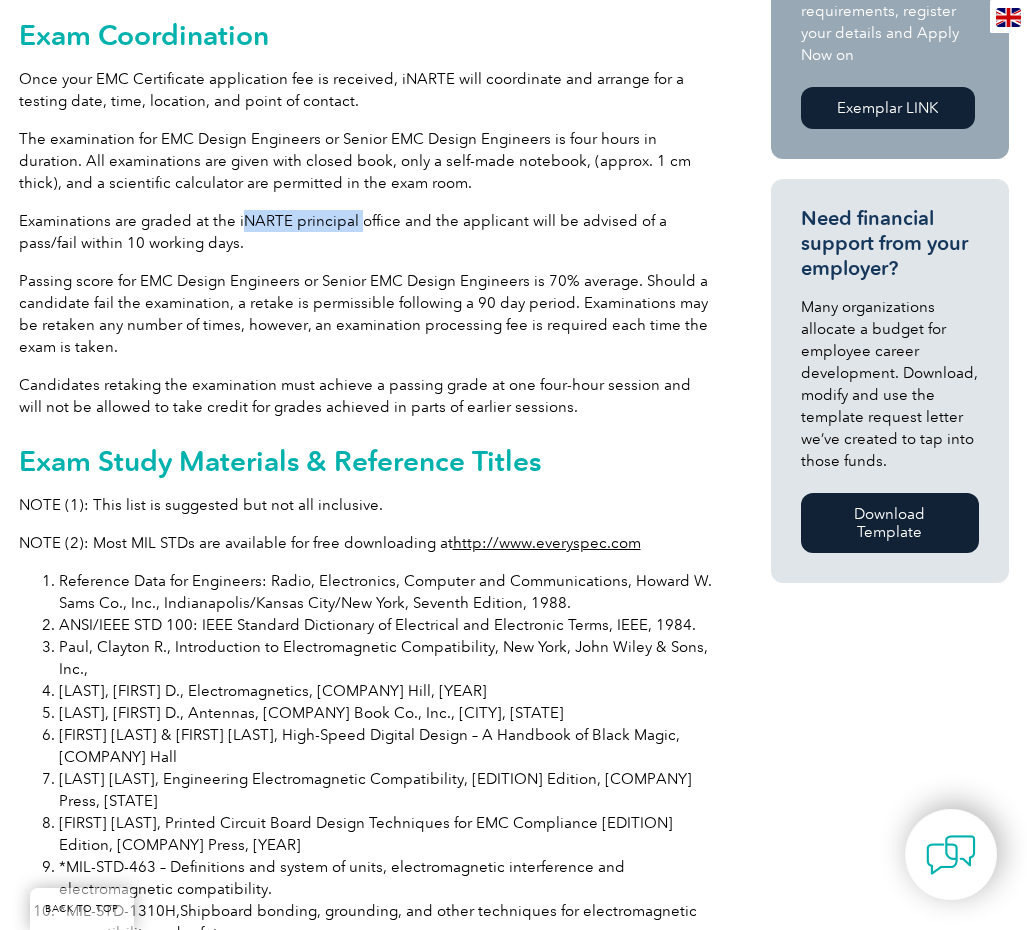 drag, startPoint x: 242, startPoint y: 177, endPoint x: 361, endPoint y: 176, distance: 119.0042 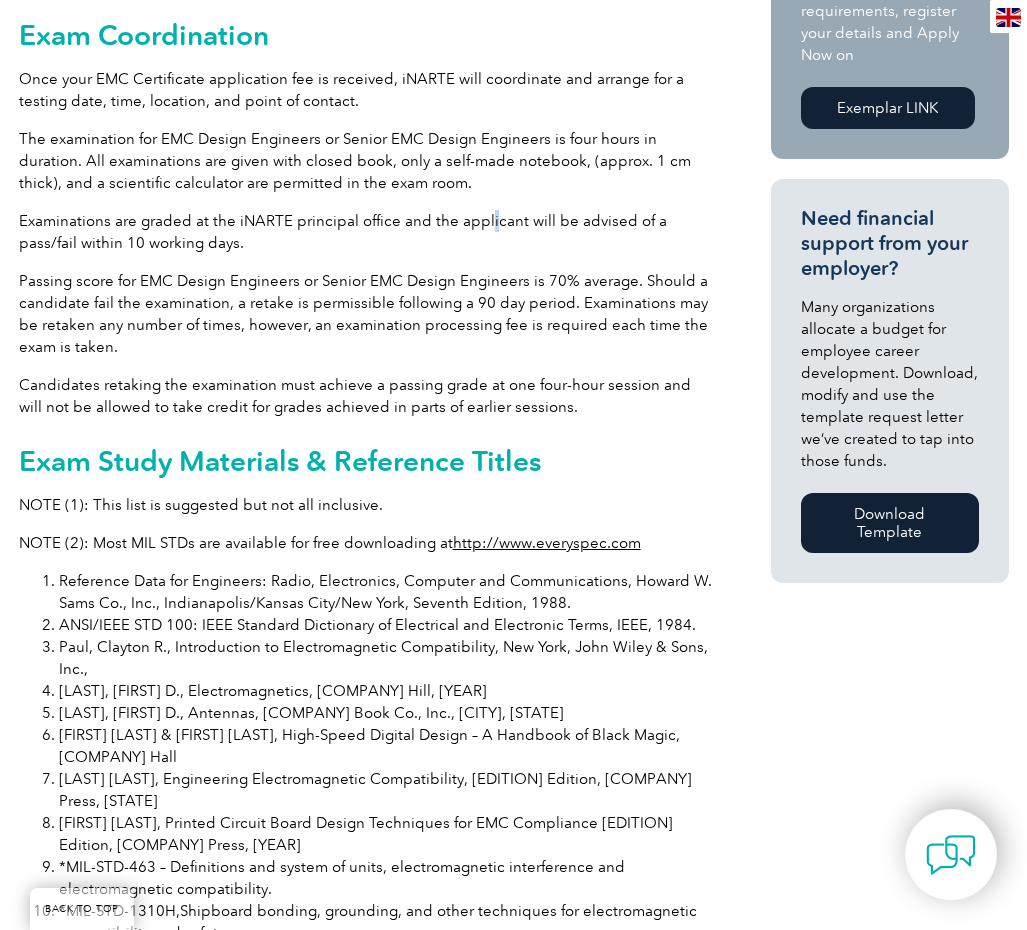 drag, startPoint x: 361, startPoint y: 176, endPoint x: 485, endPoint y: 186, distance: 124.40257 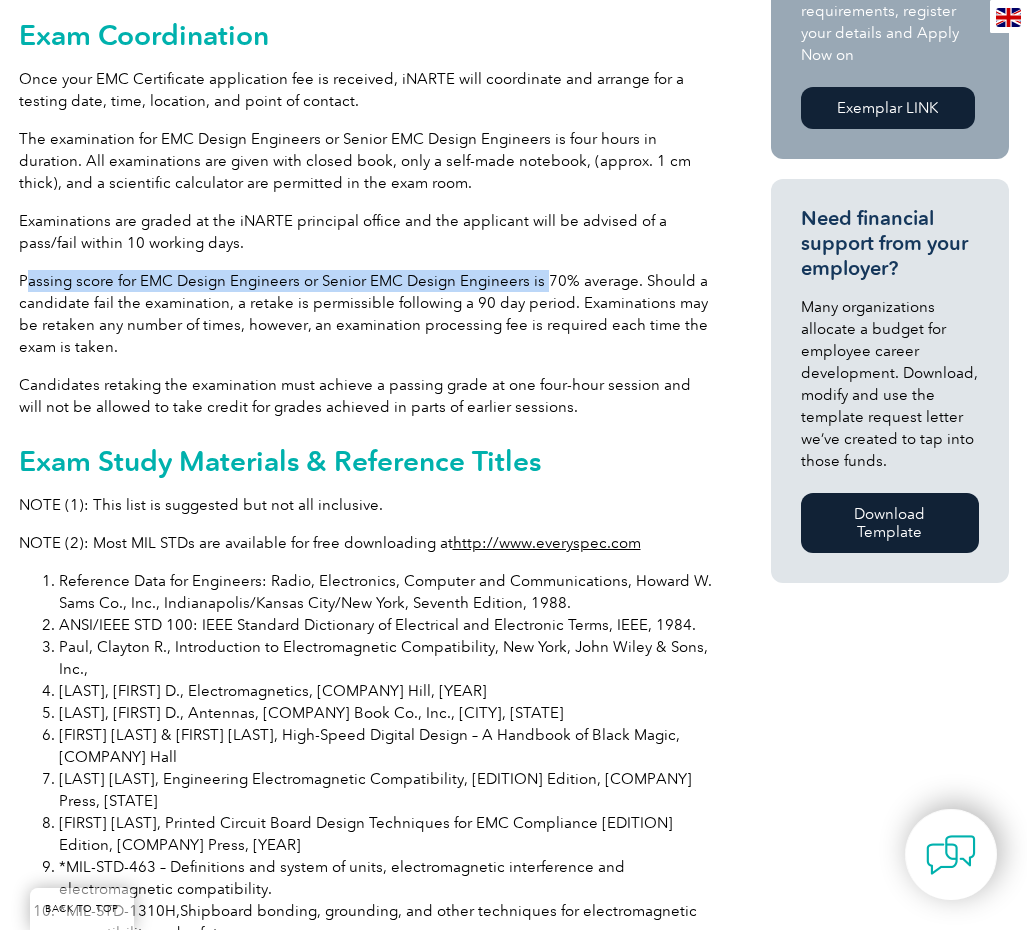drag 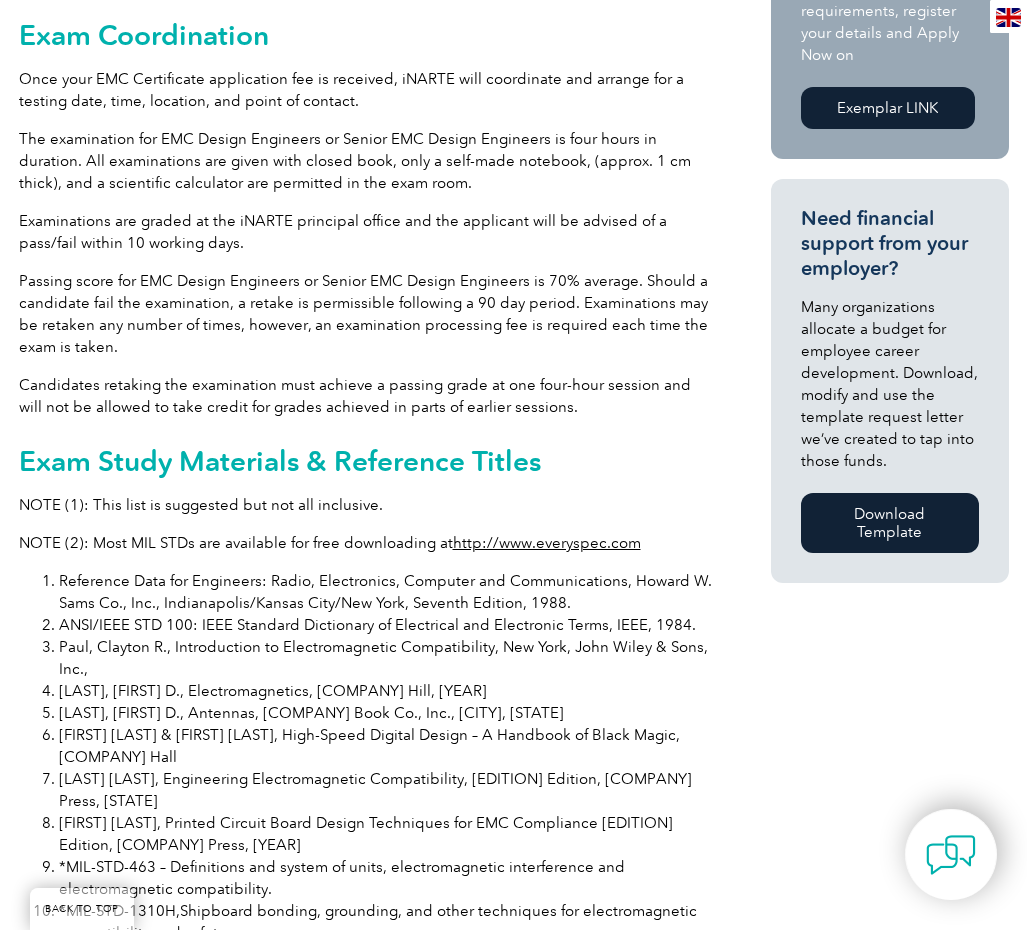 click on "Passing score for EMC Design Engineers or Senior EMC Design Engineers is 70% average. Should a candidate fail the examination, a retake is permissible following a 90 day period. Examinations may be retaken any number of times, however, an examination processing fee is required each time the exam is taken." at bounding box center (365, 314) 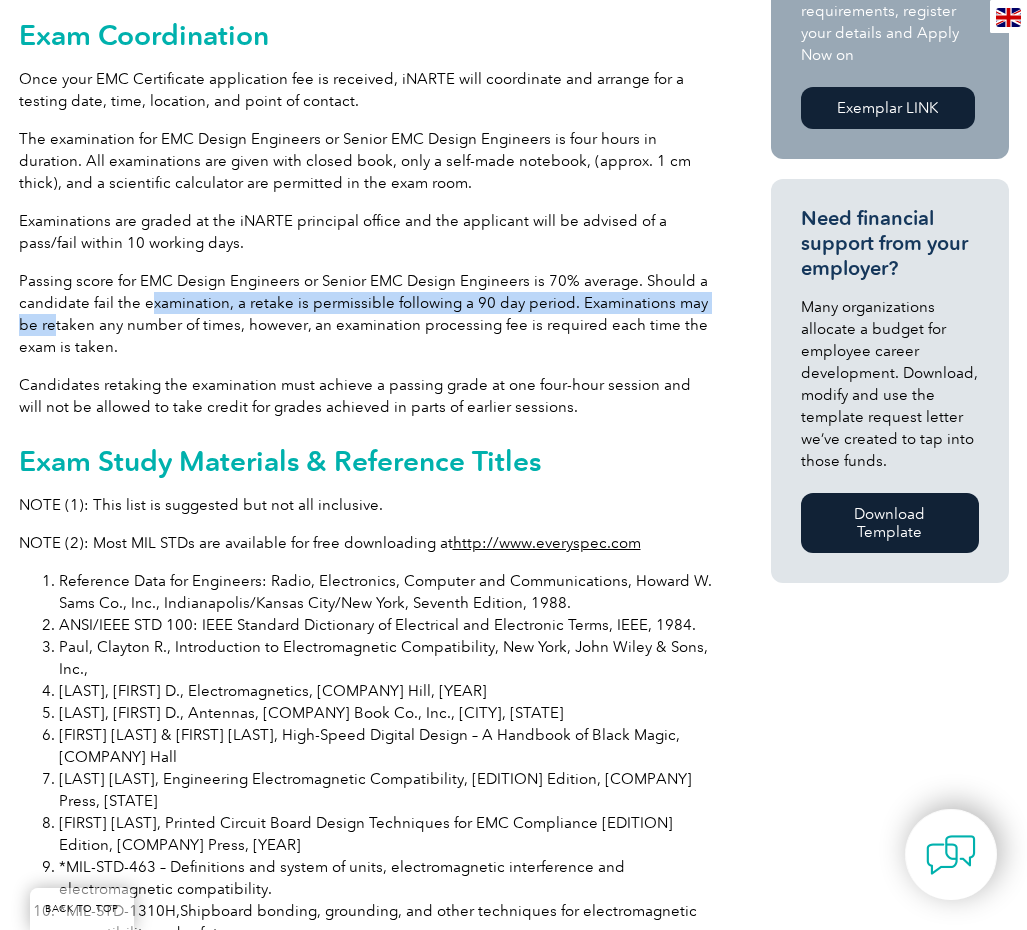 click on "Passing score for EMC Design Engineers or Senior EMC Design Engineers is 70% average. Should a candidate fail the examination, a retake is permissible following a 90 day period. Examinations may be retaken any number of times, however, an examination processing fee is required each time the exam is taken." at bounding box center (365, 314) 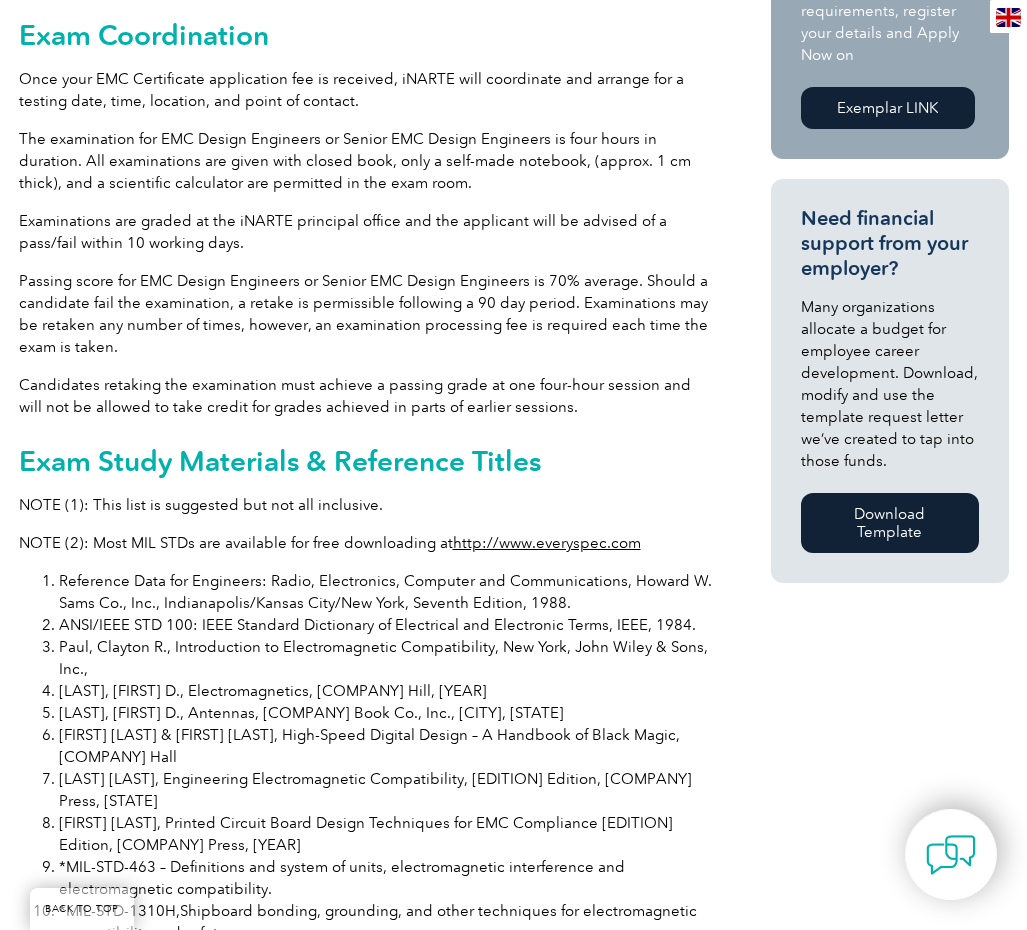 click on "Passing score for EMC Design Engineers or Senior EMC Design Engineers is 70% average. Should a candidate fail the examination, a retake is permissible following a 90 day period. Examinations may be retaken any number of times, however, an examination processing fee is required each time the exam is taken." at bounding box center [365, 314] 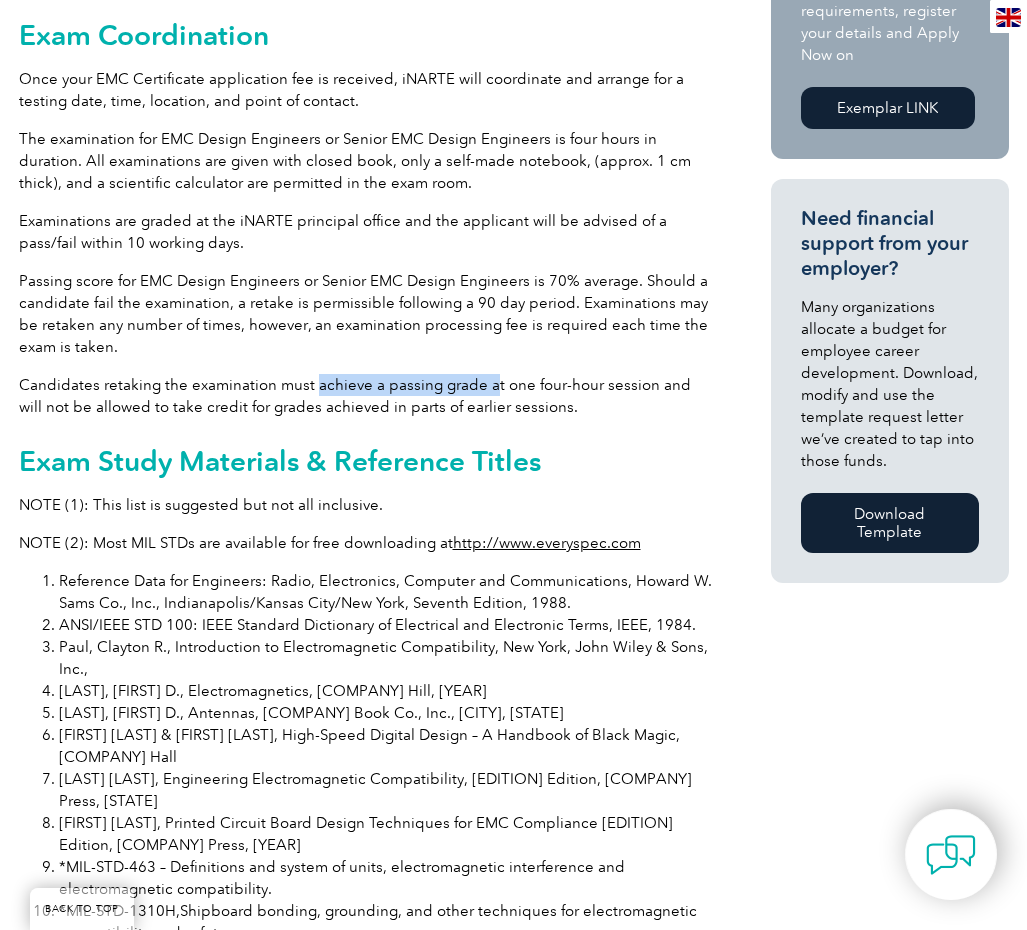 click on "Candidates retaking the examination must achieve a passing grade at one four-hour session and will not be allowed to take credit for grades achieved in parts of earlier sessions." at bounding box center (365, 396) 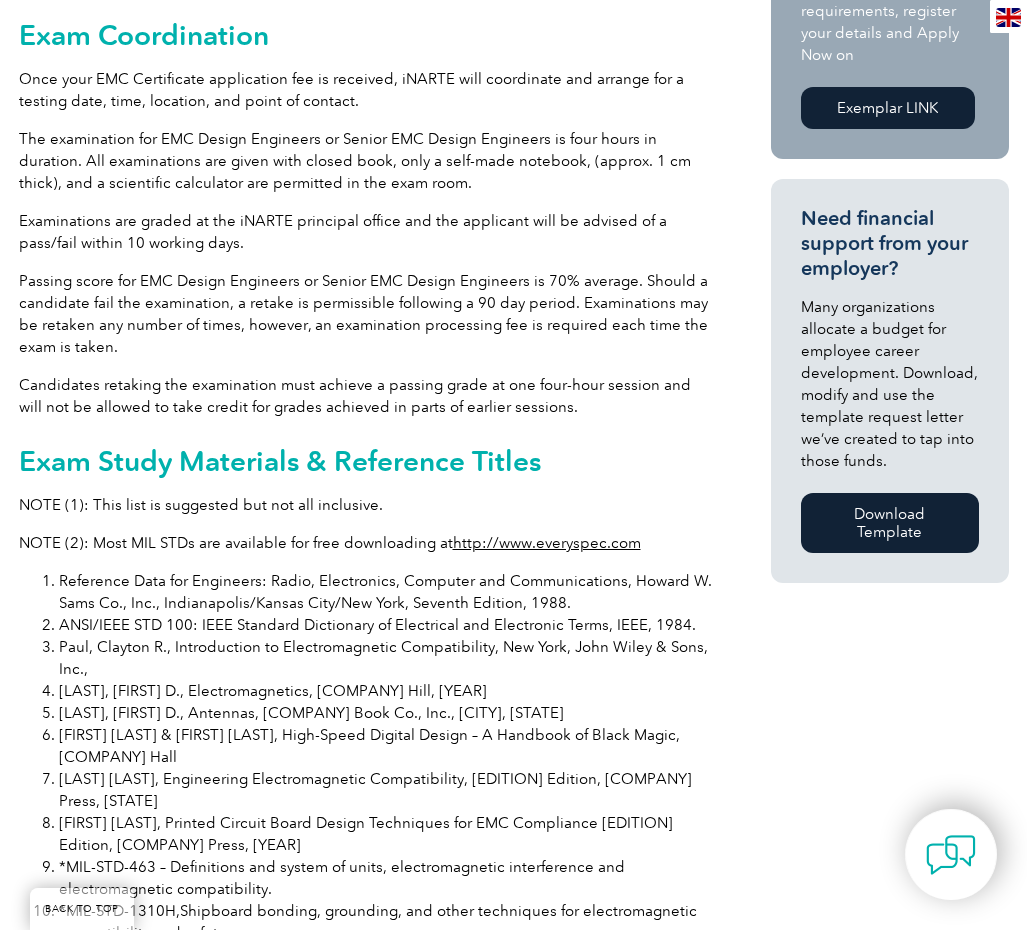 click on "General Overview   iNARTE EMC Design Engineer Certificate   The iNARTE EMC Design Engineer Certificate Program is applicable to professional engineers practicing in EMC fields whose main responsibility is designing electronic circuits, components, sub systems, and equipment to ensure EMC compliance. The certificate program was developed in equal partnership with KEC, Japan. There are two levels of certificate available depending upon experience: EMC Design Engineer and Senior EMC Design Engineer.  The EMC Design Engineer  level is intended for new or recent graduates who are entering the industry with a view to build a career in electronics design and have the knowledge to apply EMC principles to design for compliance. The  Senior EMC Design Engineer   Current and past service members can apply for iNARTE Certification for free with proof of service.   Code of Ethics   Click here to download the iNARTE Code of Ethics   Exam Preparation         The exam is 50 questions and all should be attempted." at bounding box center (365, 511) 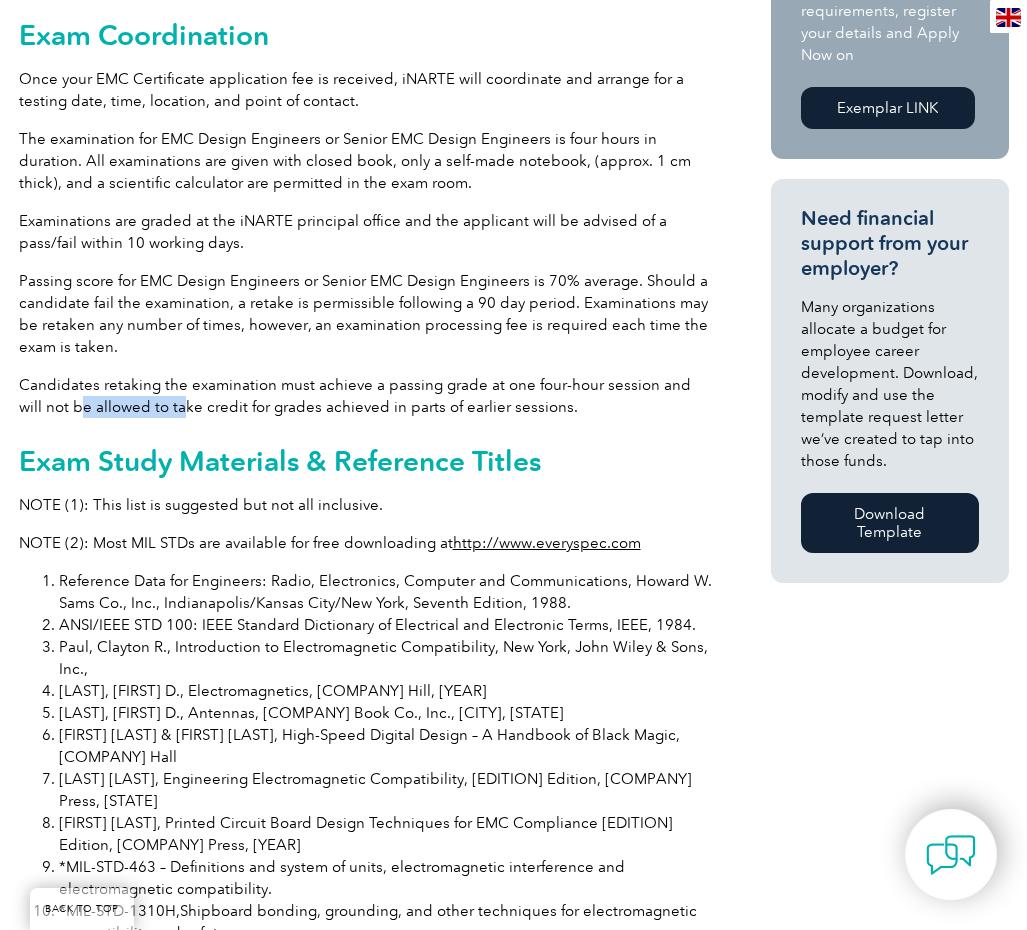 click on "Candidates retaking the examination must achieve a passing grade at one four-hour session and will not be allowed to take credit for grades achieved in parts of earlier sessions." at bounding box center [365, 396] 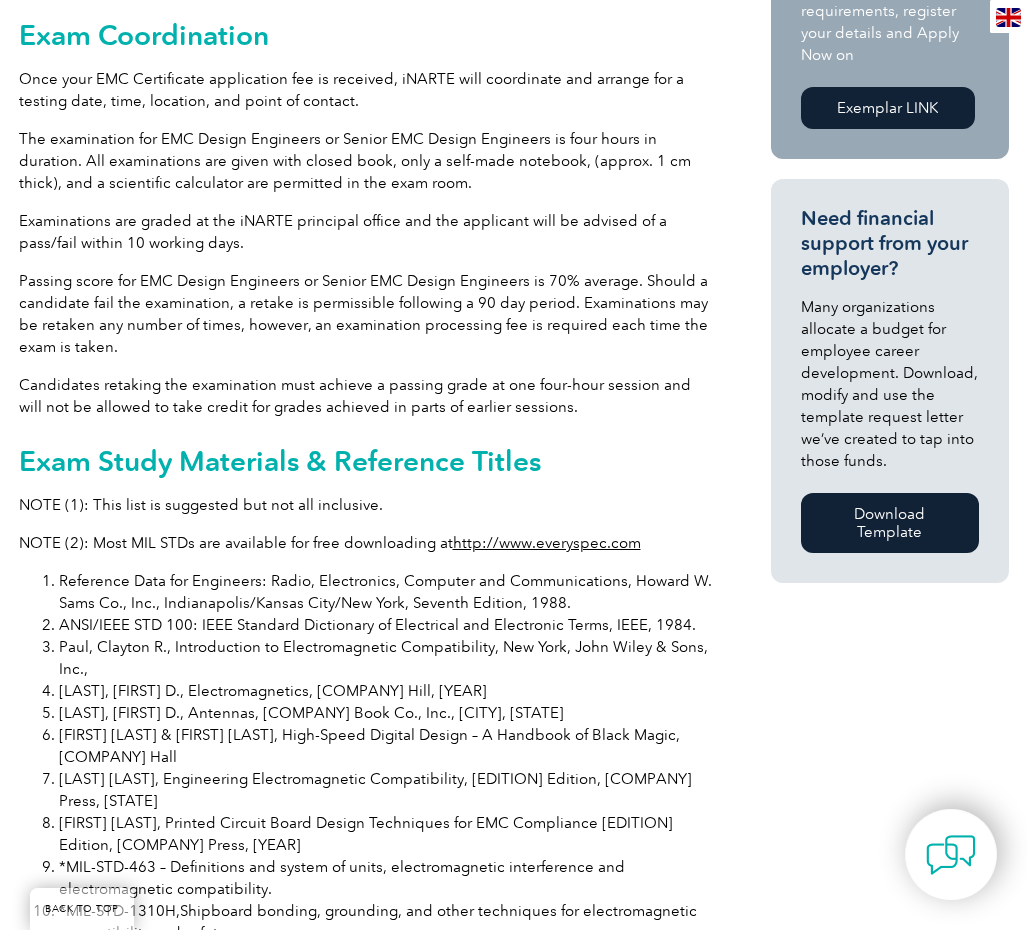 click on "Candidates retaking the examination must achieve a passing grade at one four-hour session and will not be allowed to take credit for grades achieved in parts of earlier sessions." at bounding box center (365, 396) 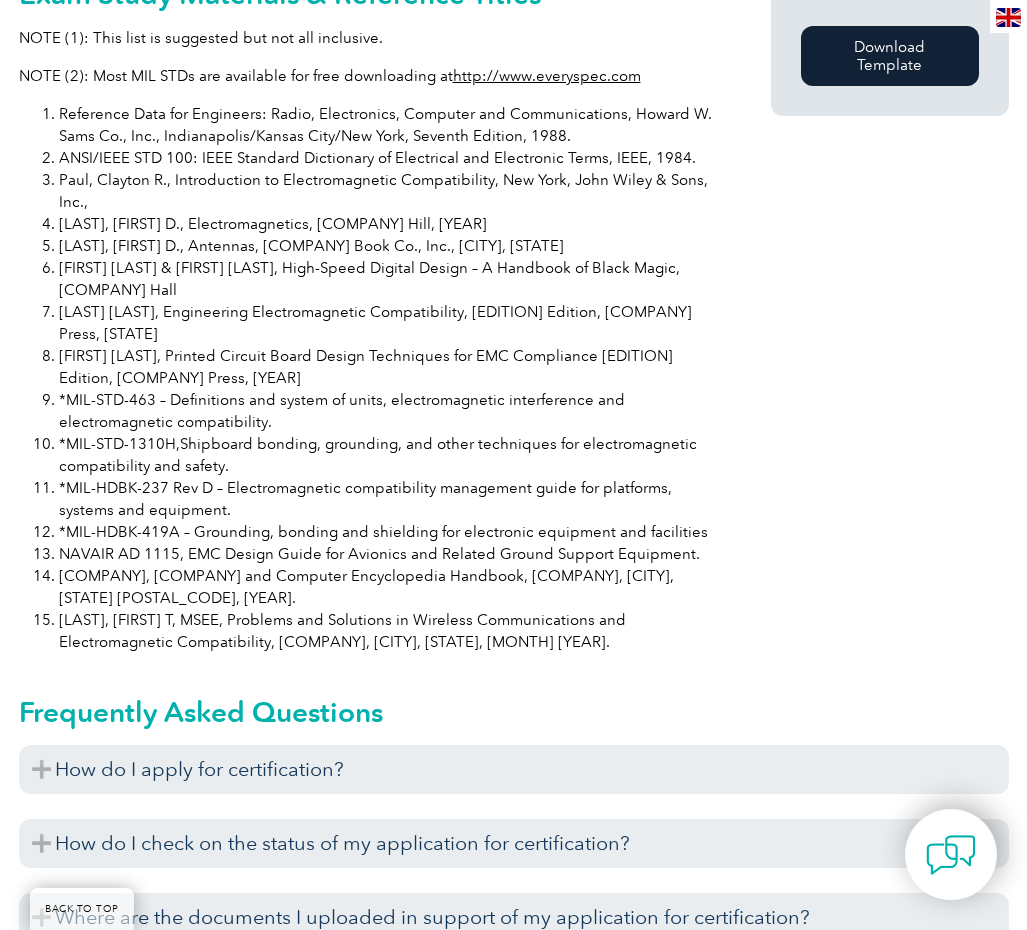 scroll, scrollTop: 1400, scrollLeft: 0, axis: vertical 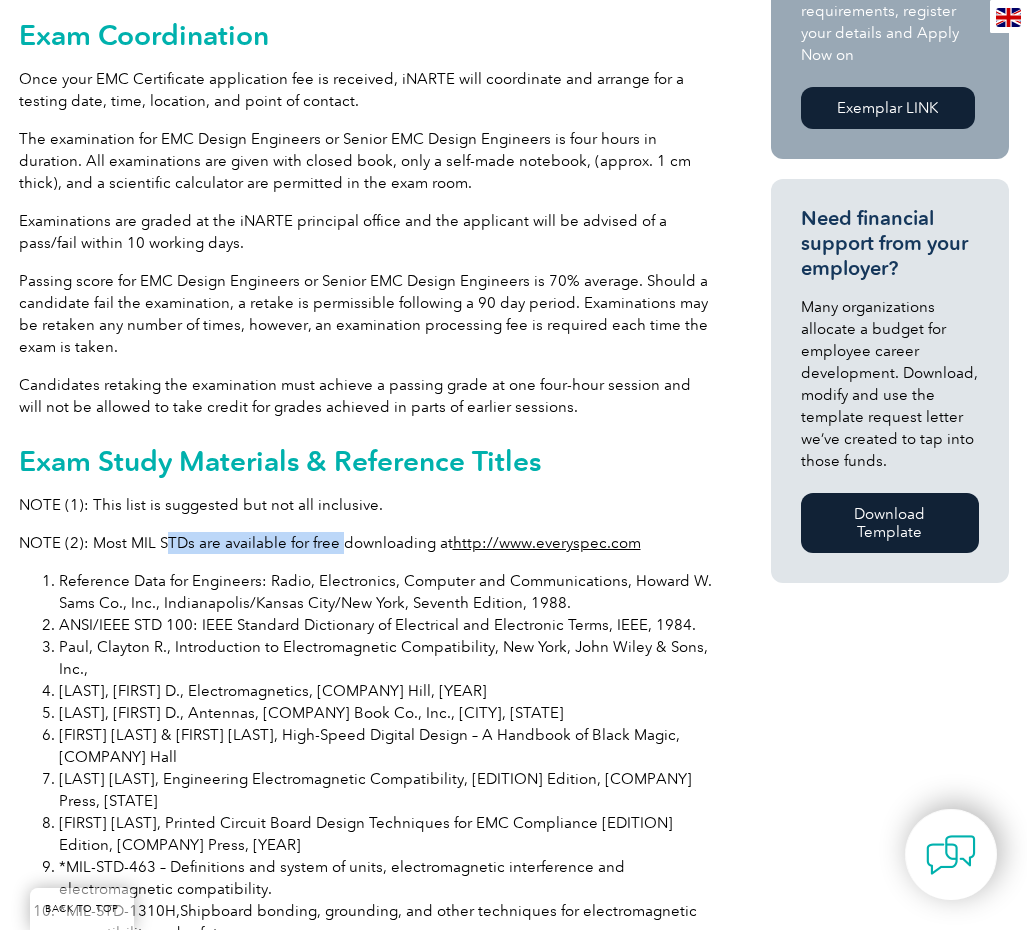 drag, startPoint x: 167, startPoint y: 493, endPoint x: 346, endPoint y: 490, distance: 179.02513 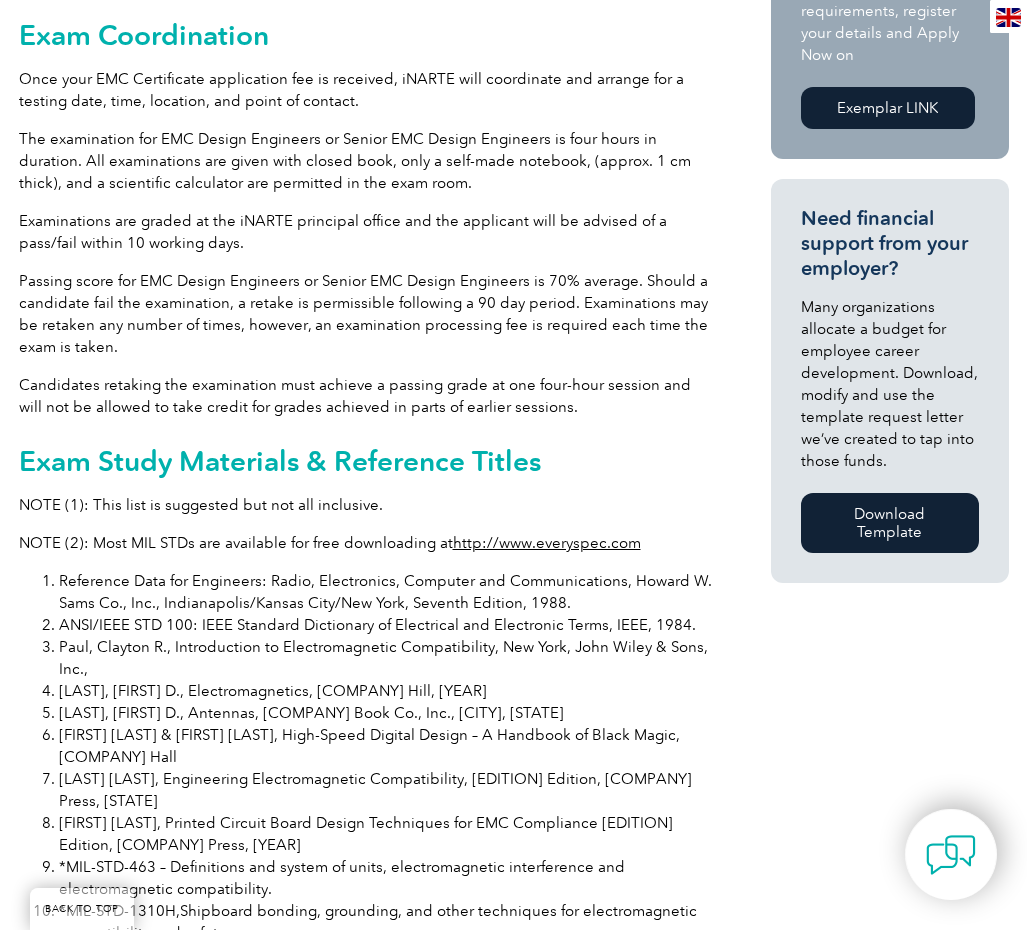 click on "General Overview   iNARTE EMC Design Engineer Certificate   The iNARTE EMC Design Engineer Certificate Program is applicable to professional engineers practicing in EMC fields whose main responsibility is designing electronic circuits, components, sub systems, and equipment to ensure EMC compliance. The certificate program was developed in equal partnership with KEC, Japan. There are two levels of certificate available depending upon experience: EMC Design Engineer and Senior EMC Design Engineer.  The EMC Design Engineer  level is intended for new or recent graduates who are entering the industry with a view to build a career in electronics design and have the knowledge to apply EMC principles to design for compliance. The  Senior EMC Design Engineer   Current and past service members can apply for iNARTE Certification for free with proof of service.   Code of Ethics   Click here to download the iNARTE Code of Ethics   Exam Preparation         The exam is 50 questions and all should be attempted." at bounding box center (365, 511) 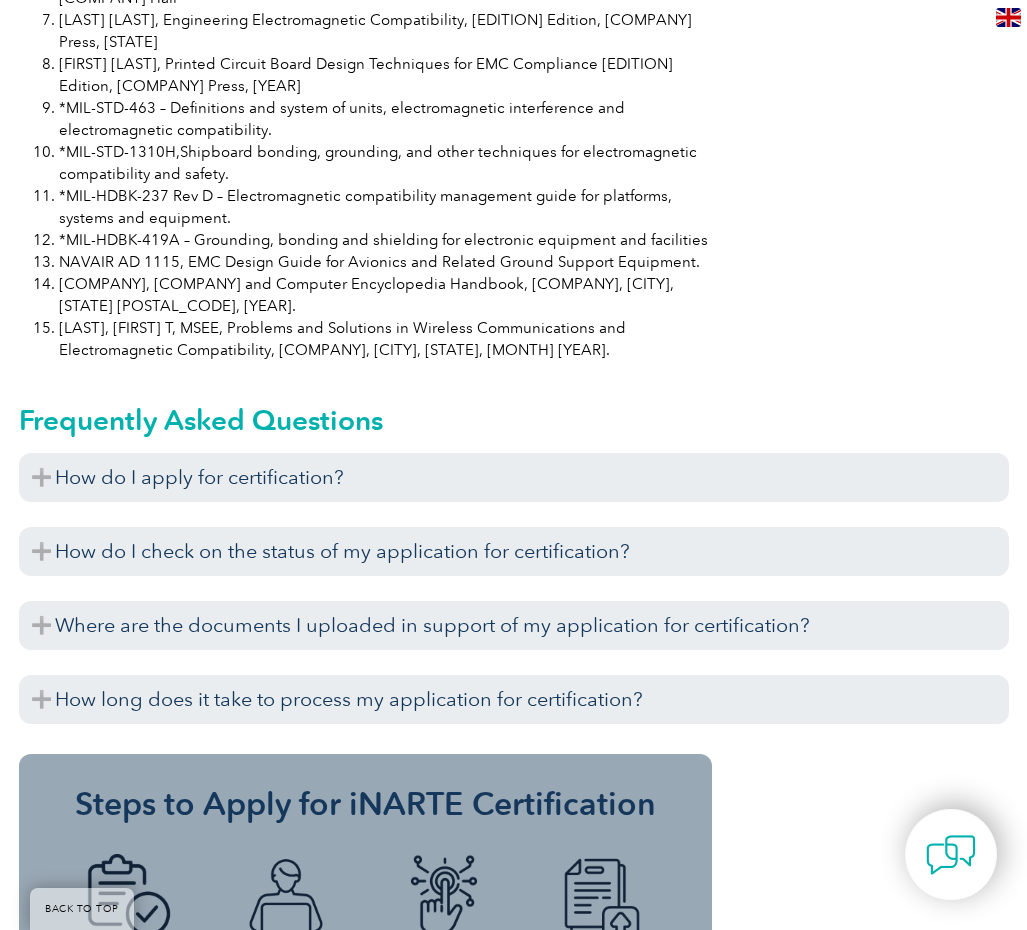 scroll, scrollTop: 2144, scrollLeft: 0, axis: vertical 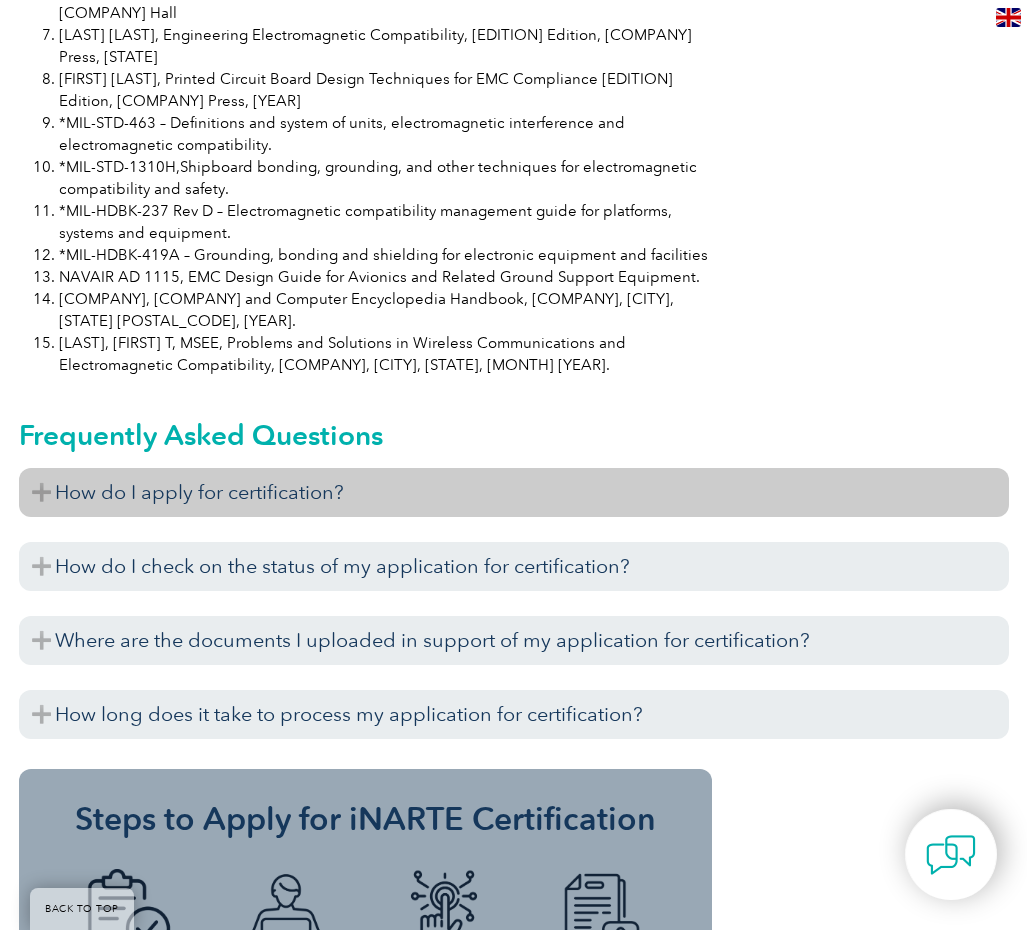 click on "How do I apply for certification?" at bounding box center (514, 492) 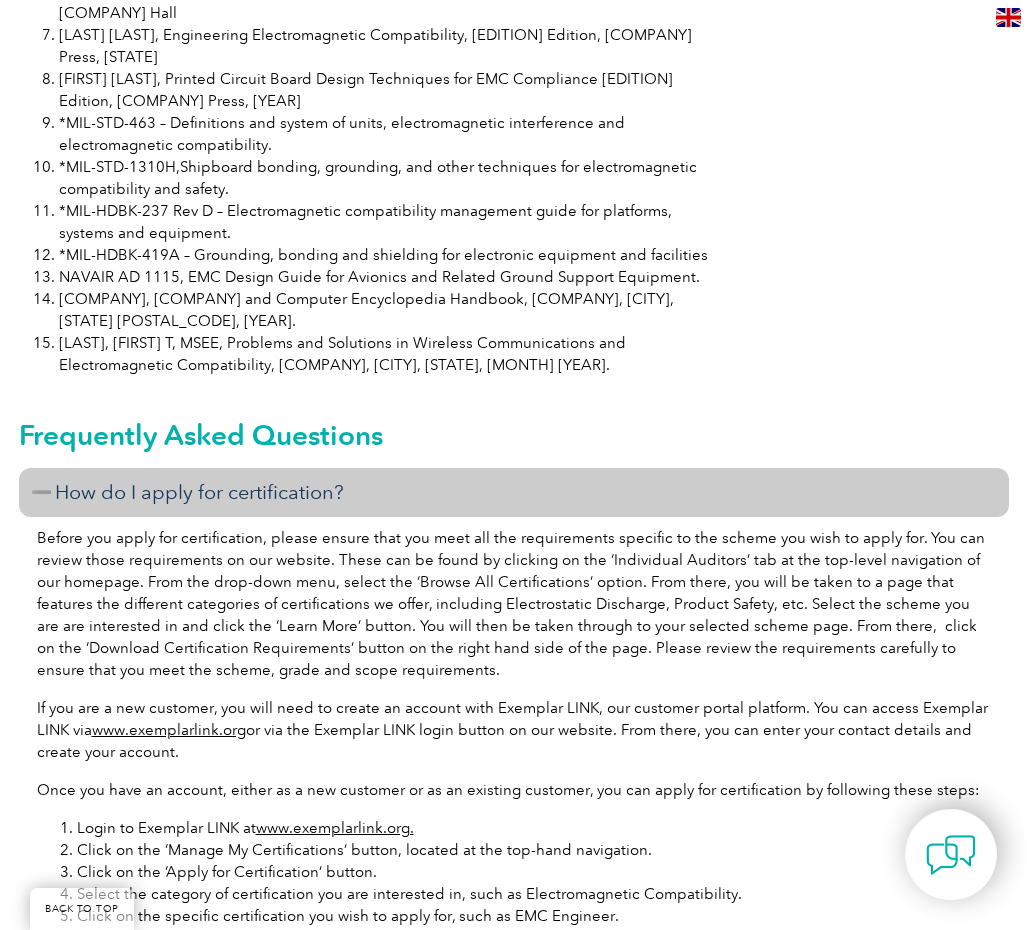 click on "How do I apply for certification?" at bounding box center (514, 492) 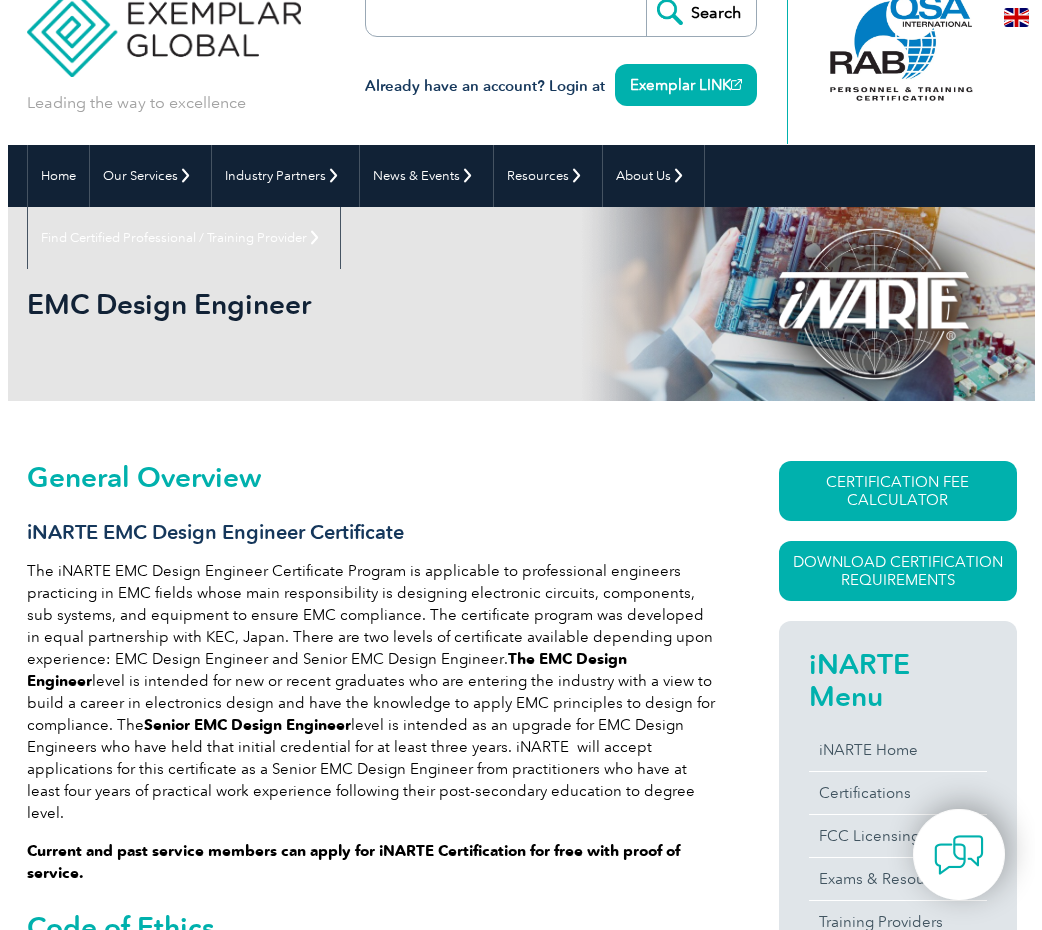 scroll, scrollTop: 0, scrollLeft: 0, axis: both 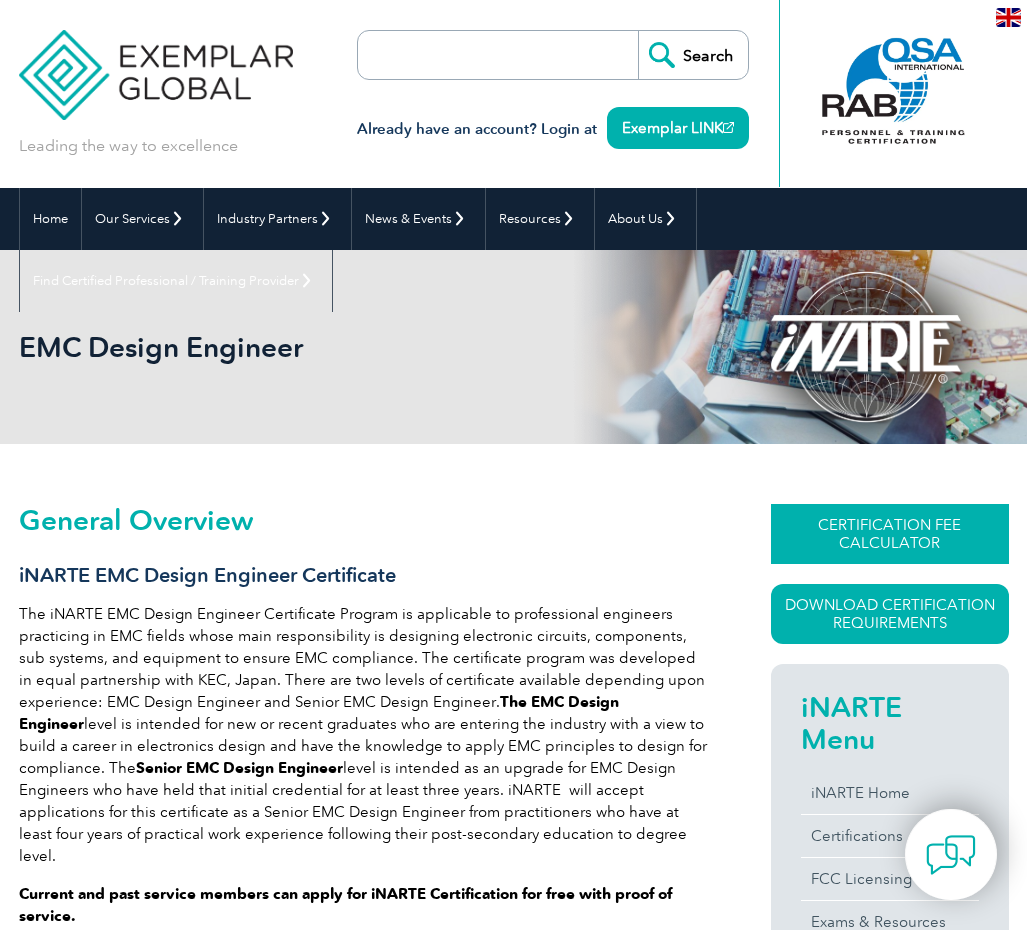 click on "CERTIFICATION FEE CALCULATOR" at bounding box center (890, 534) 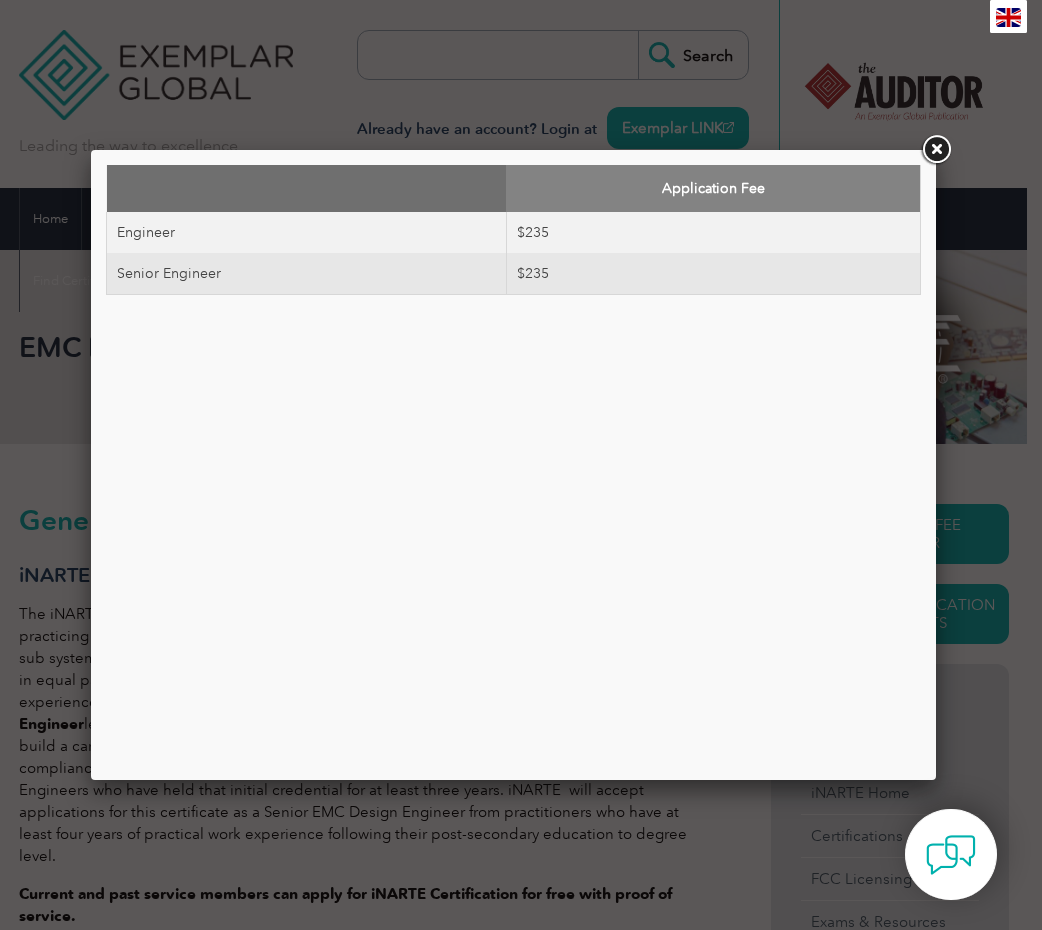 click at bounding box center [936, 150] 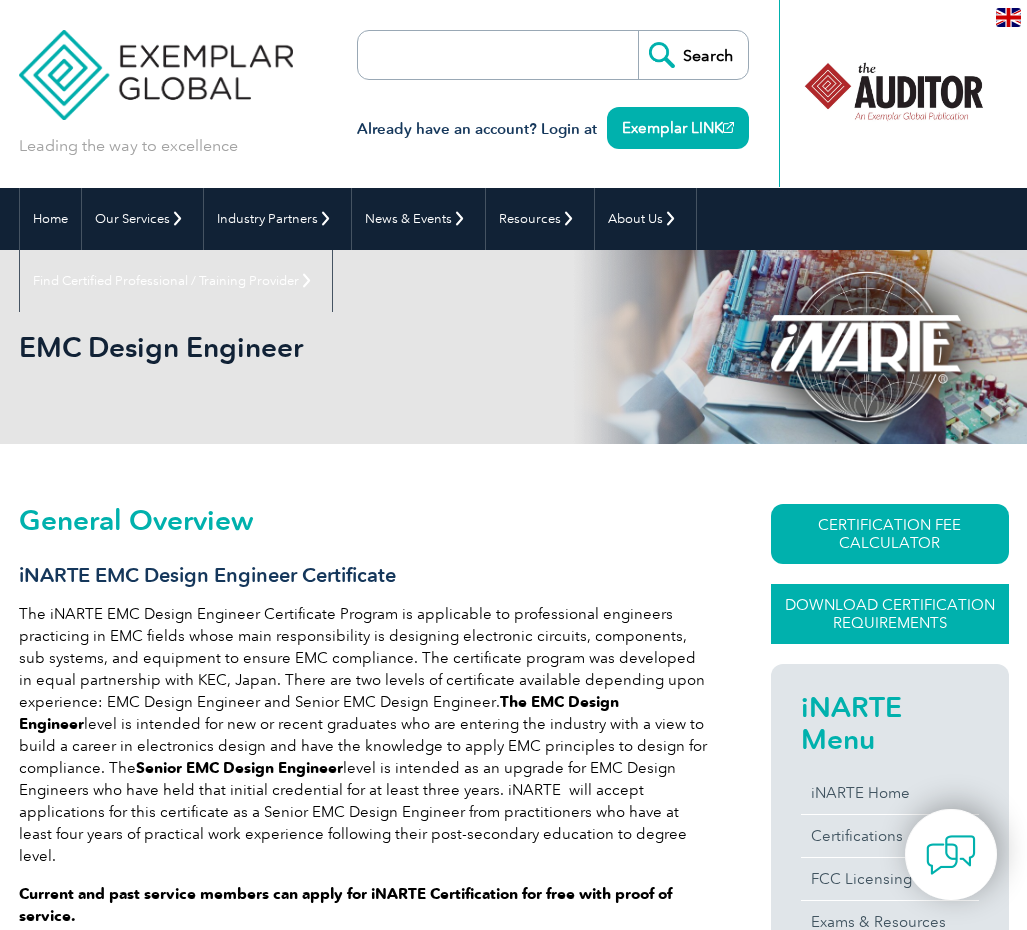 click on "Download Certification Requirements" at bounding box center (890, 614) 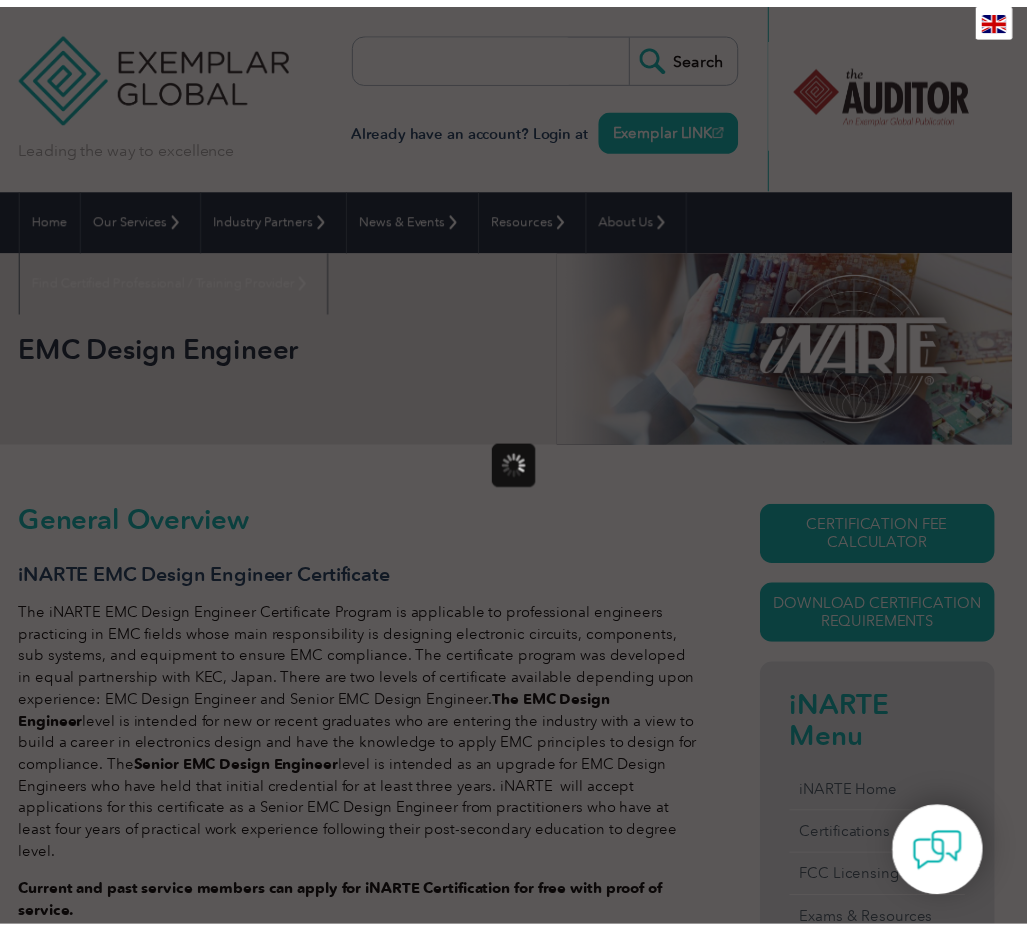 scroll, scrollTop: 0, scrollLeft: 0, axis: both 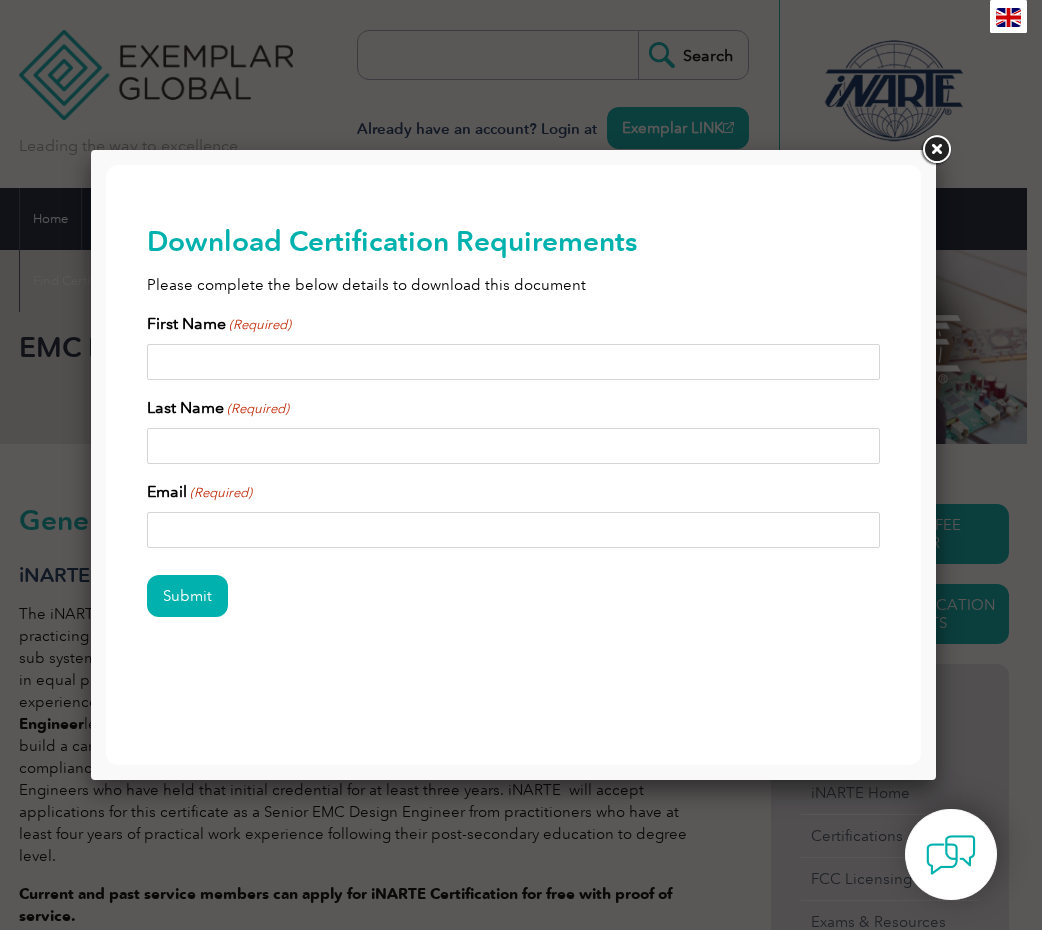 click at bounding box center [936, 150] 